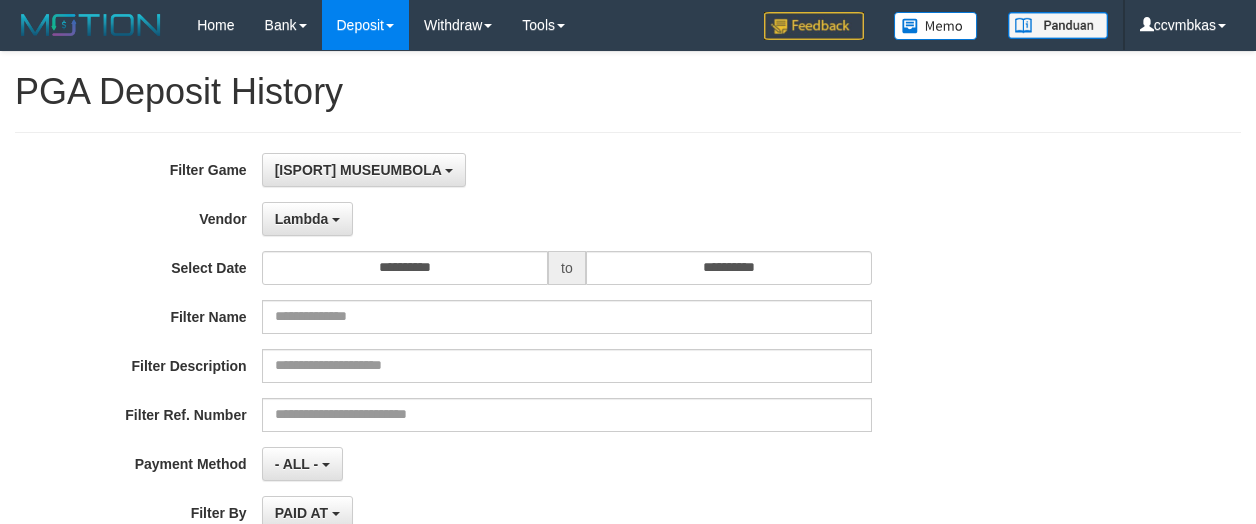 select on "**********" 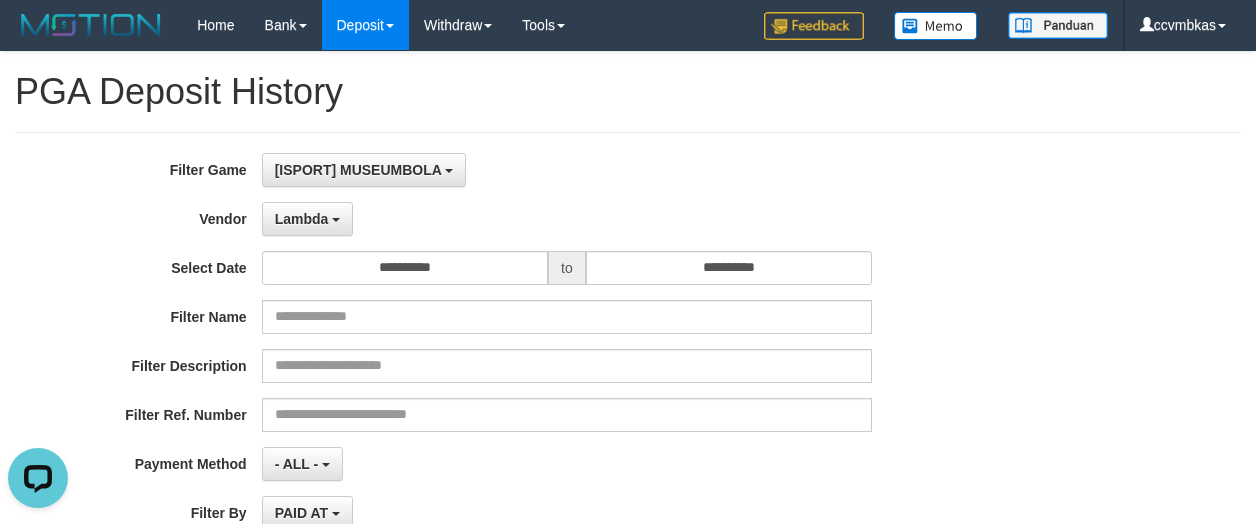 scroll, scrollTop: 0, scrollLeft: 0, axis: both 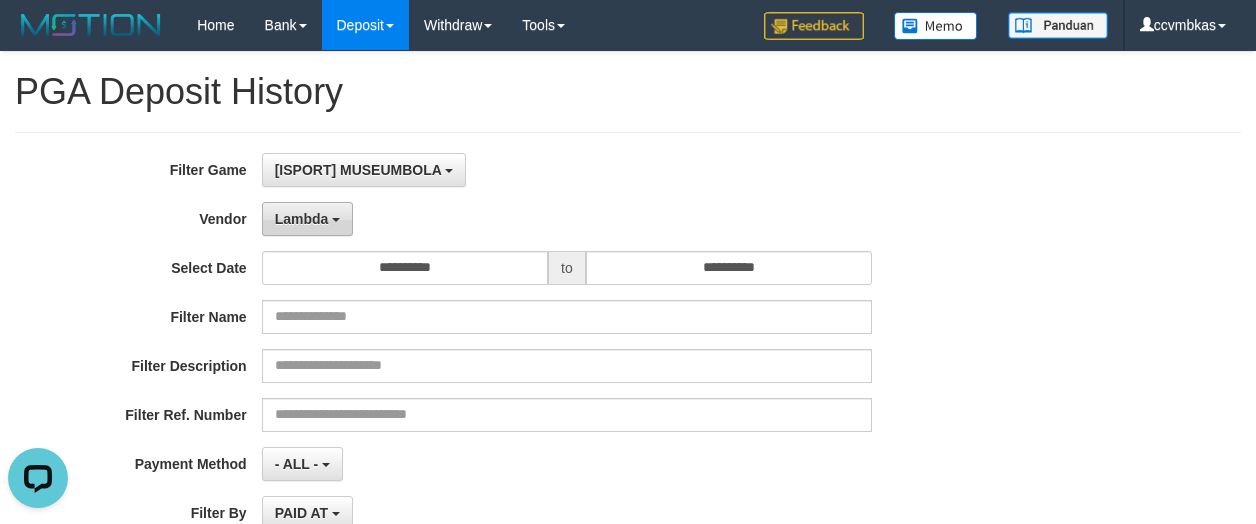 click on "Lambda" at bounding box center (308, 219) 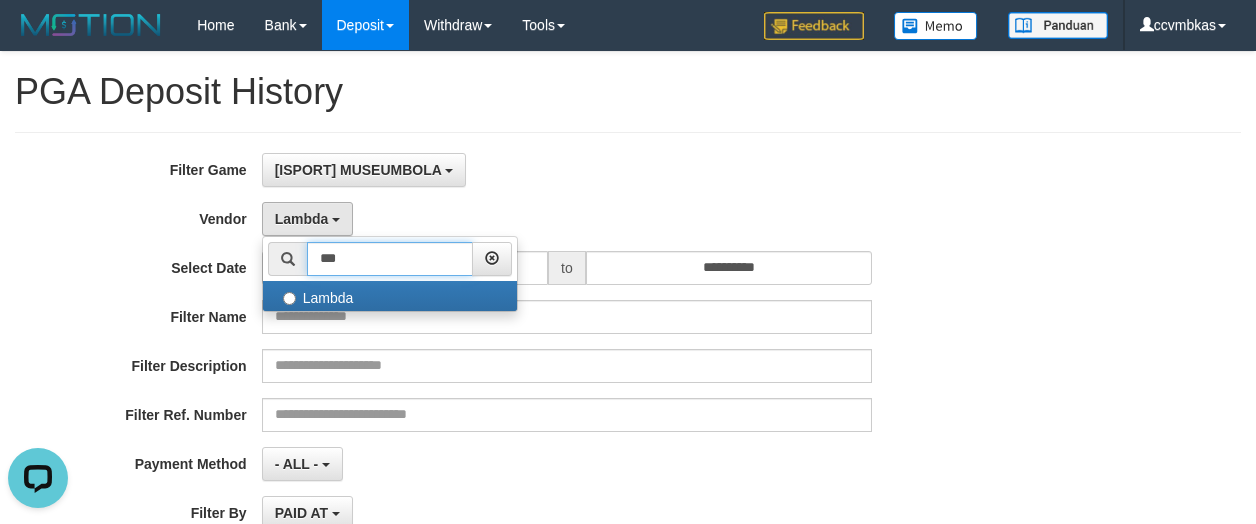 click on "***" at bounding box center [390, 259] 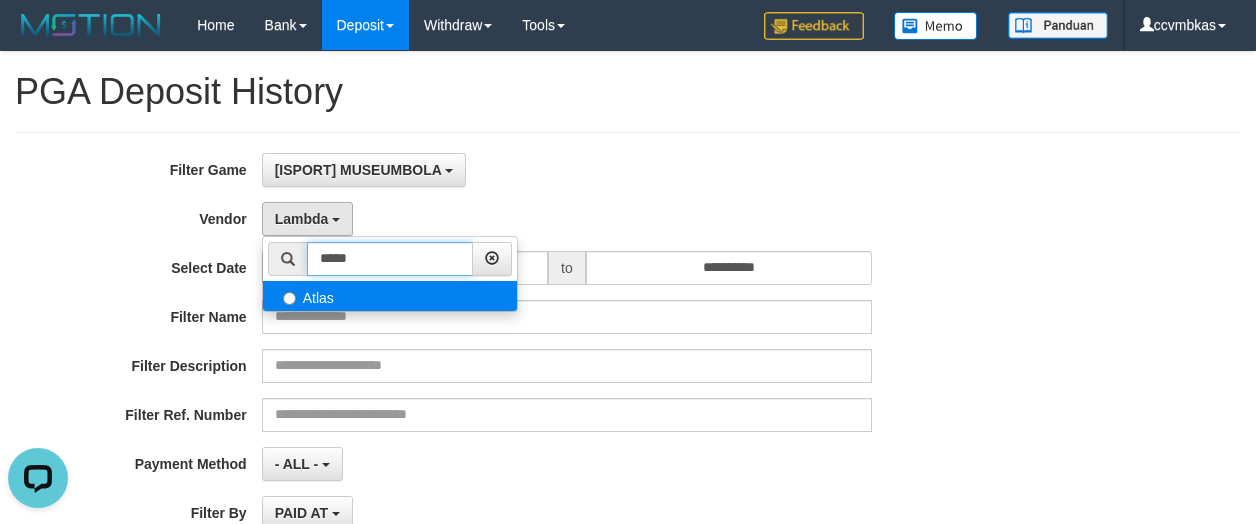 type on "*****" 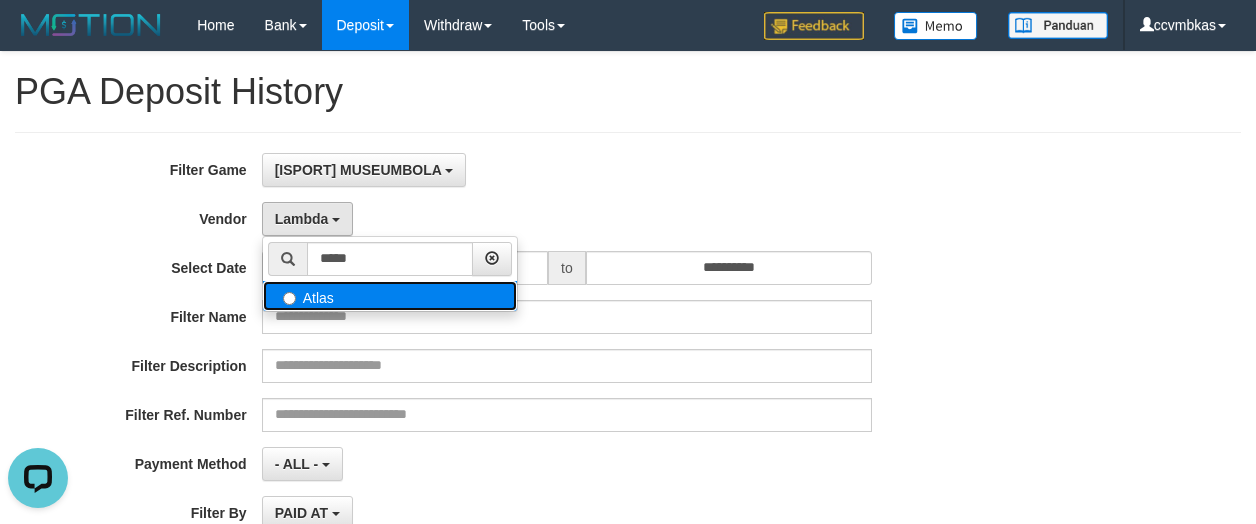click on "Atlas" at bounding box center (390, 296) 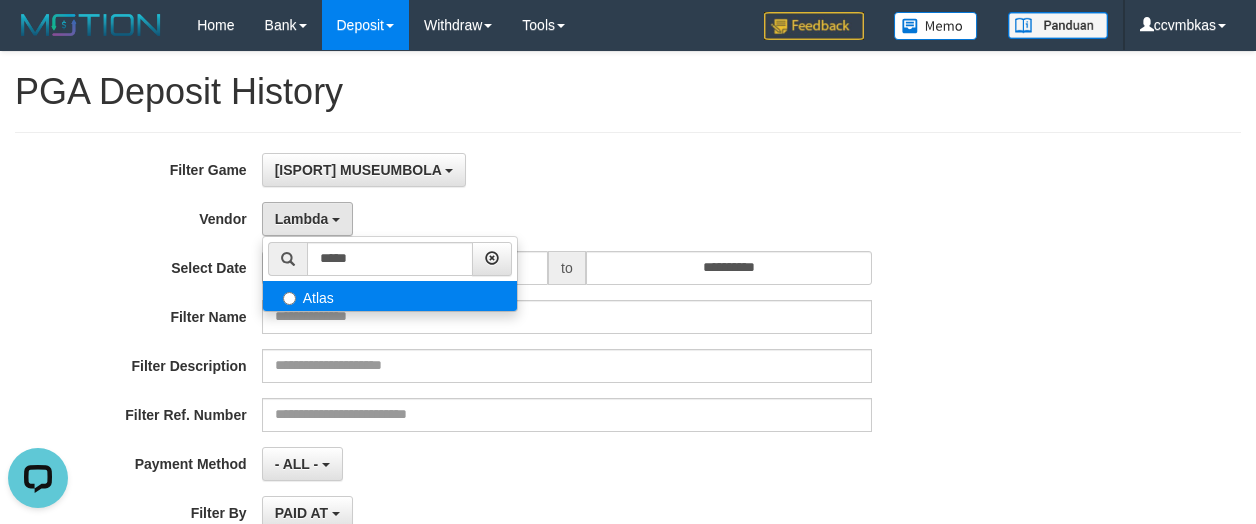 select on "**********" 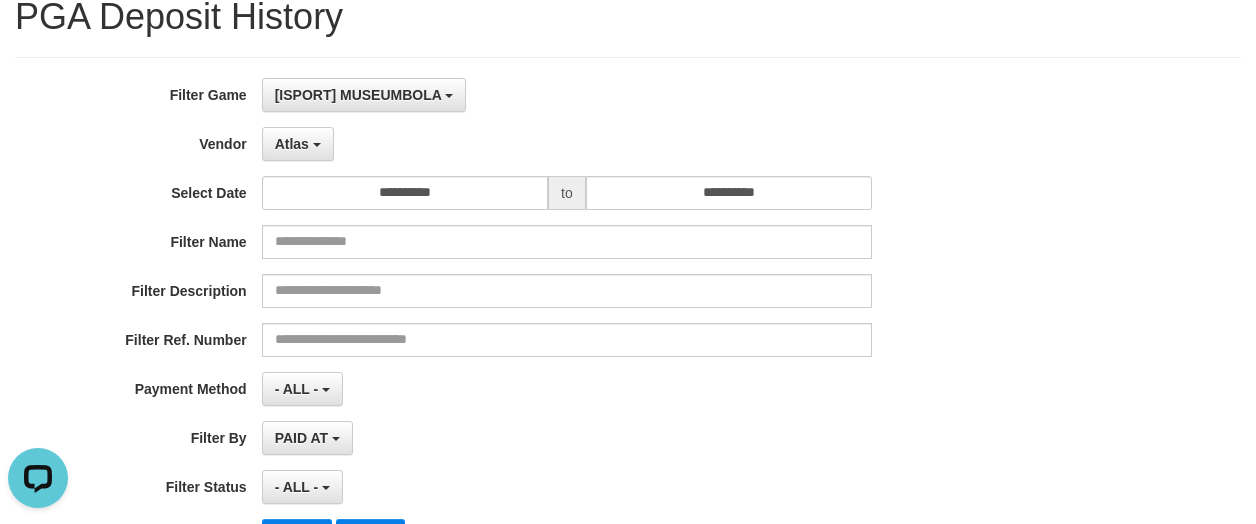scroll, scrollTop: 200, scrollLeft: 0, axis: vertical 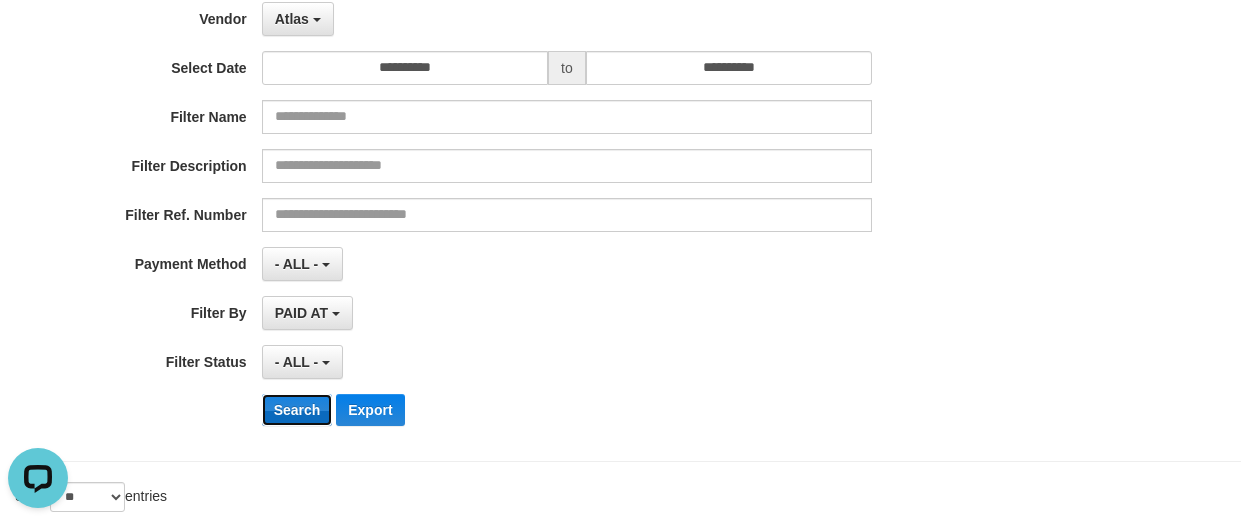 click on "Search" at bounding box center [297, 410] 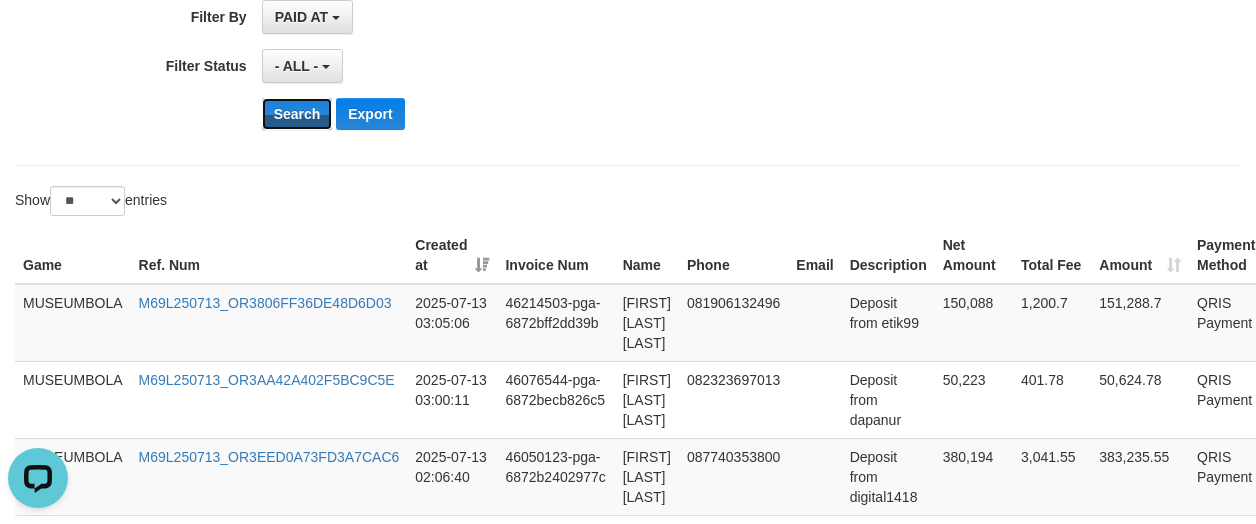 scroll, scrollTop: 500, scrollLeft: 0, axis: vertical 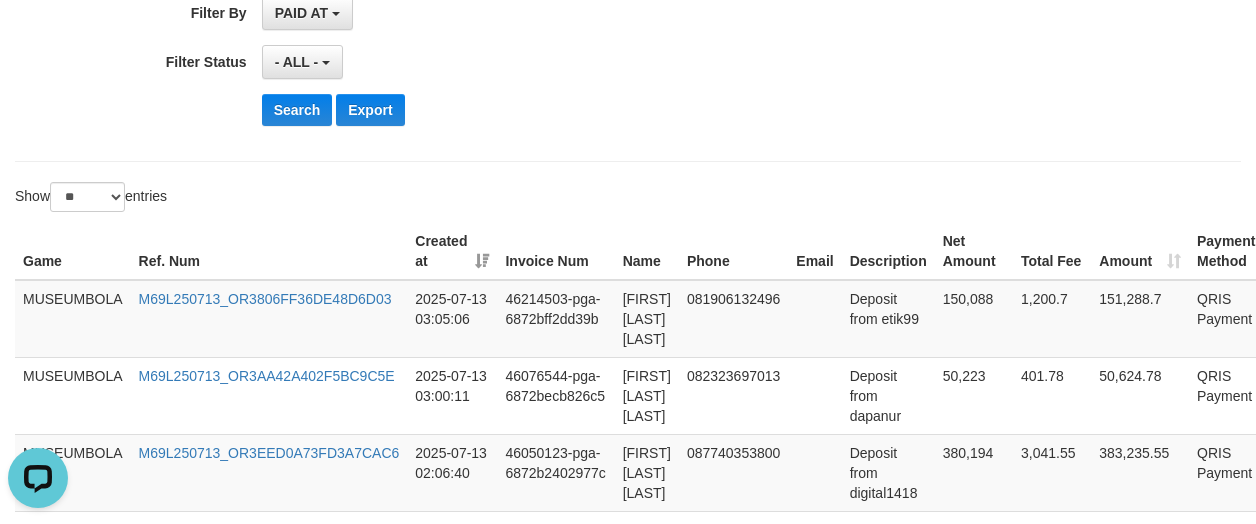 click on "- ALL -    SELECT ALL  - ALL -  SELECT STATUS
PENDING/UNPAID
PAID
CANCELED
EXPIRED" at bounding box center (567, 62) 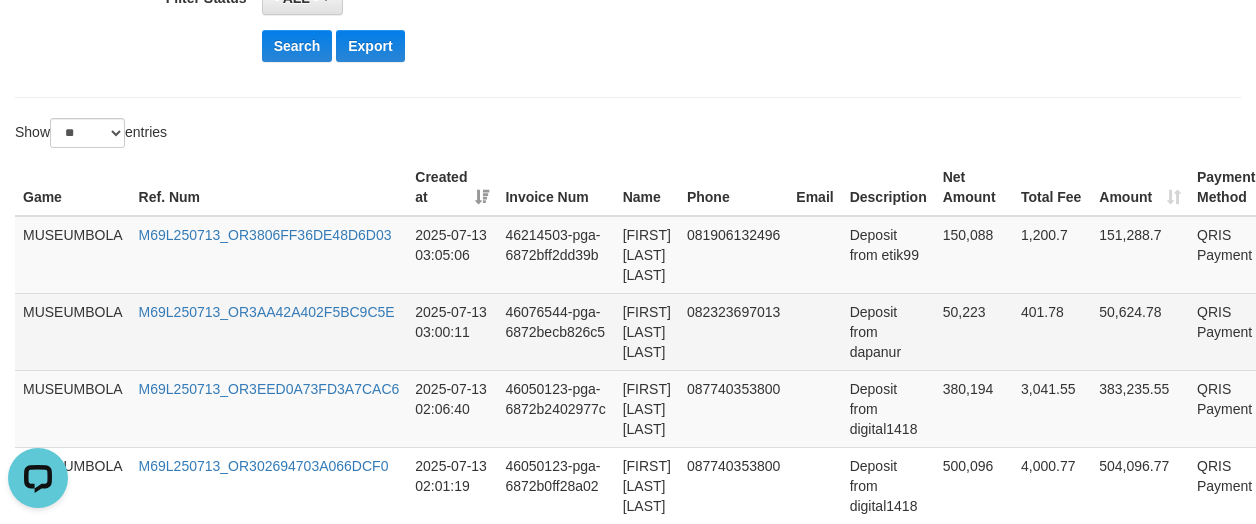 scroll, scrollTop: 600, scrollLeft: 0, axis: vertical 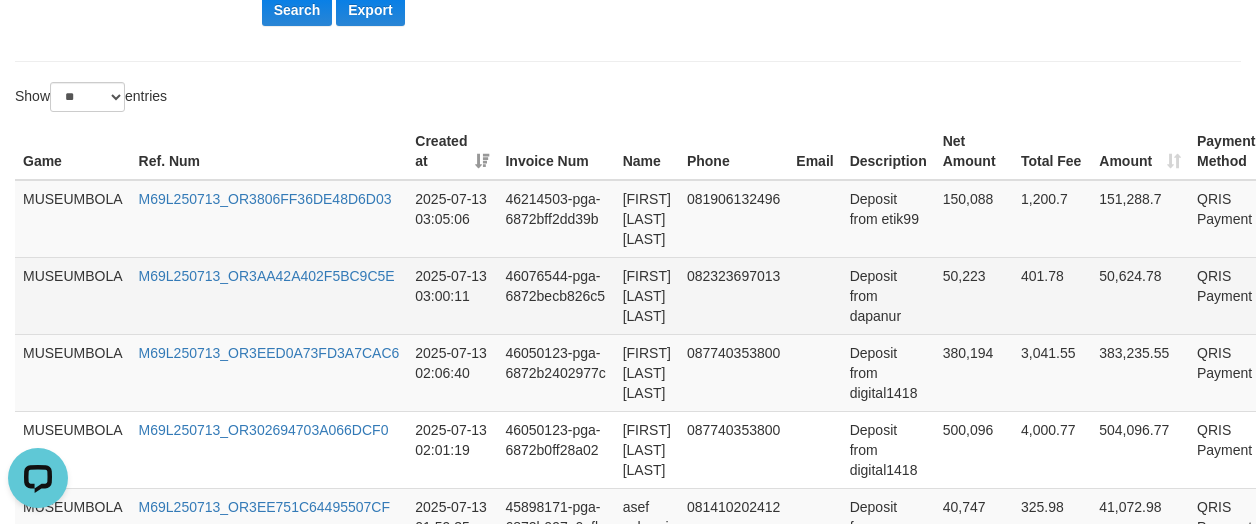 click on "50,223" at bounding box center (974, 295) 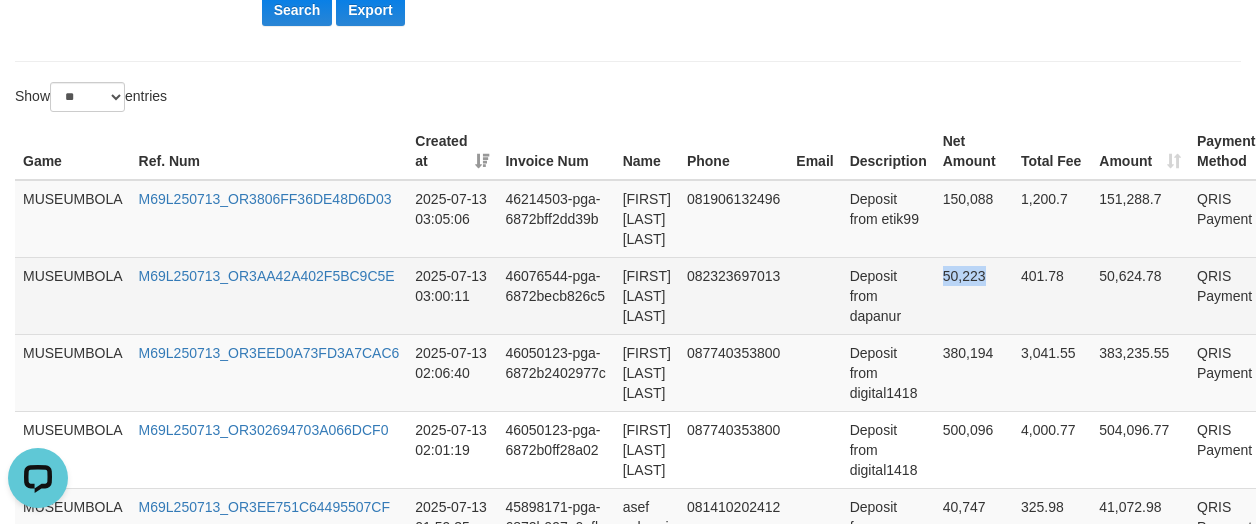 click on "50,223" at bounding box center (974, 295) 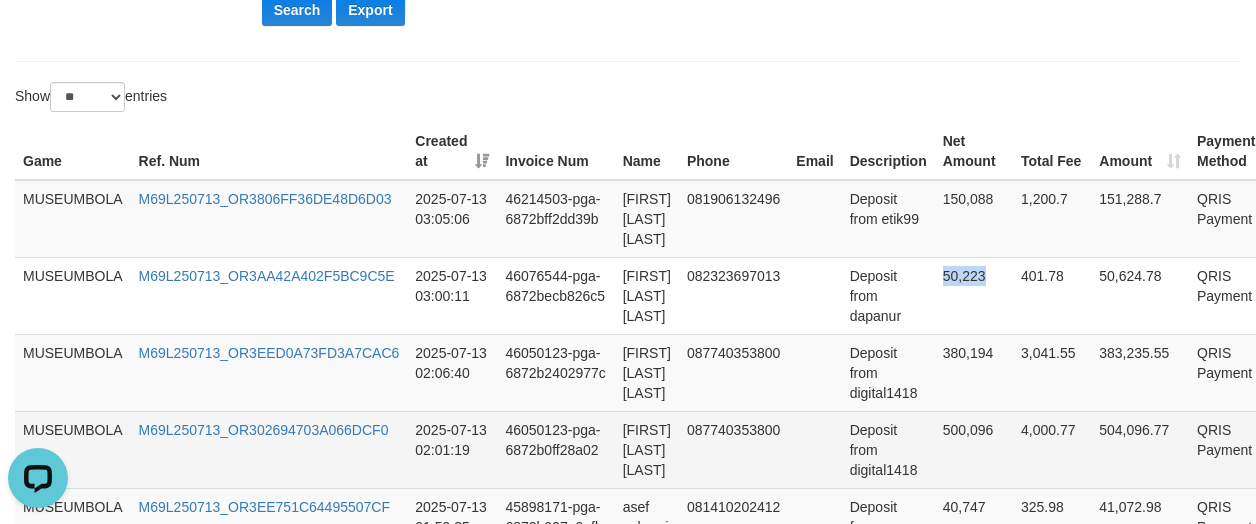 copy on "50,223" 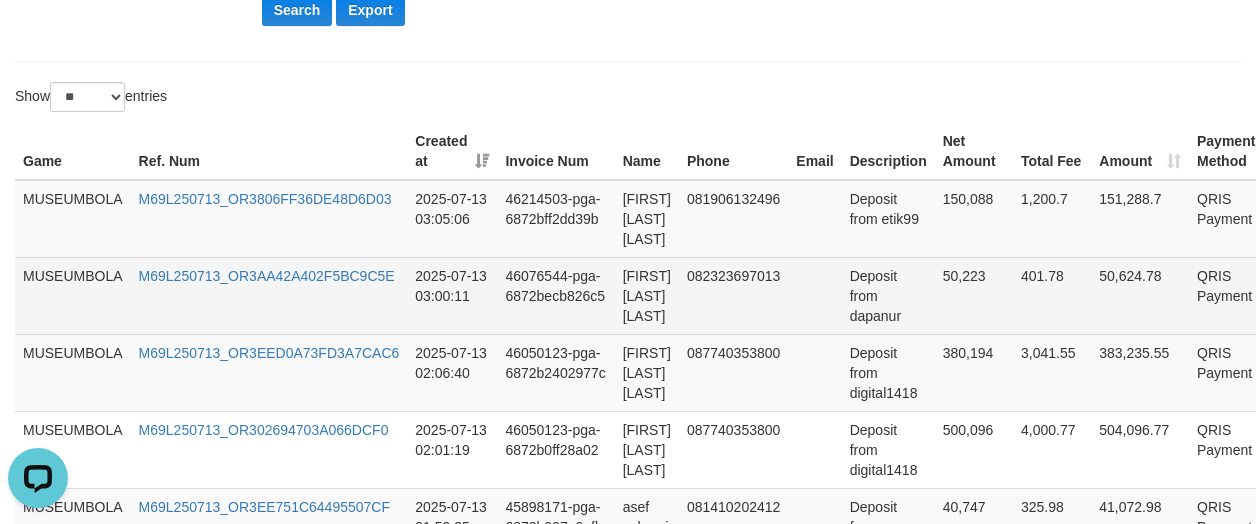 click on "Deposit from dapanur" at bounding box center (888, 295) 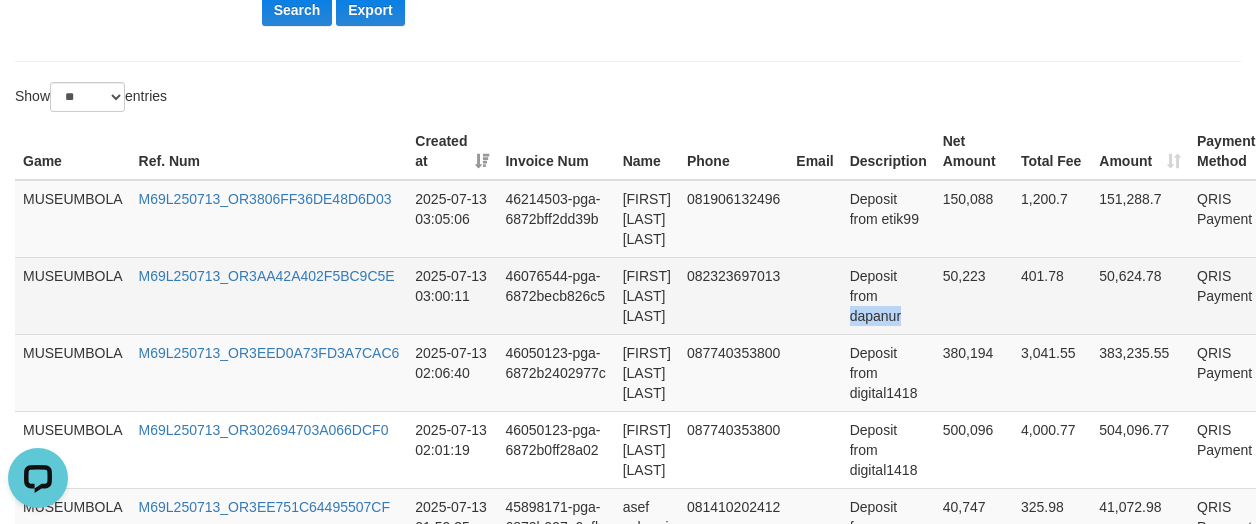 click on "Deposit from dapanur" at bounding box center (888, 295) 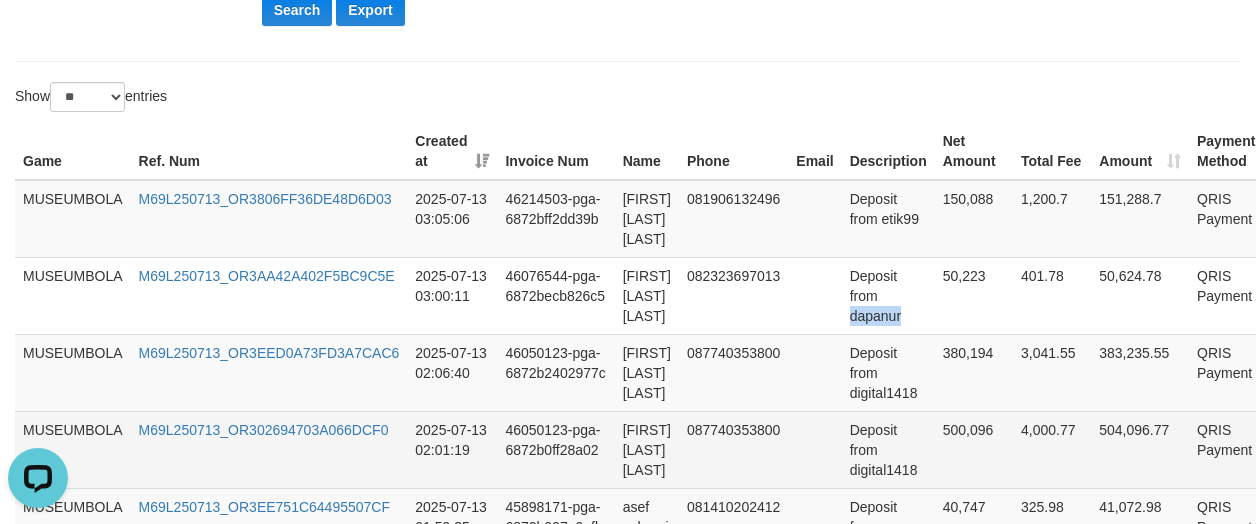 copy on "[USERNAME]" 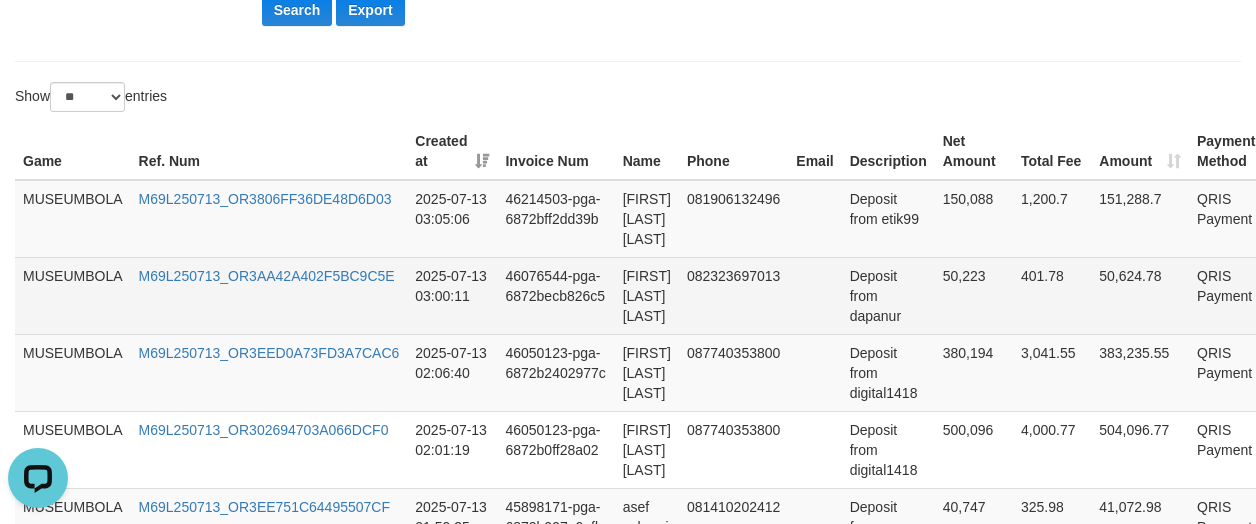 click on "[FIRST] [LAST] [LAST]" at bounding box center [647, 295] 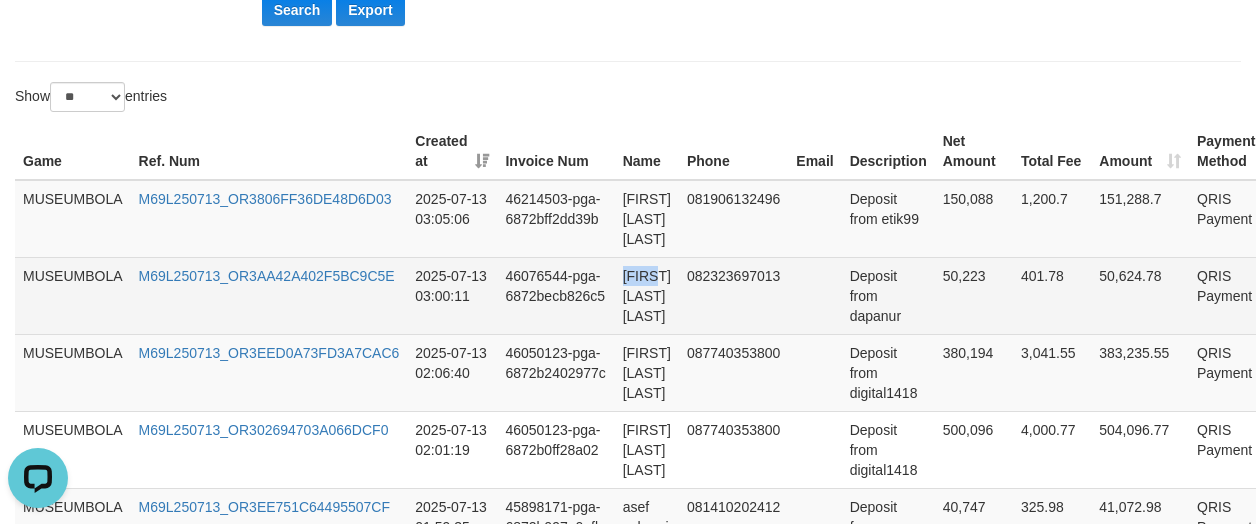click on "[FIRST] [LAST] [LAST]" at bounding box center [647, 295] 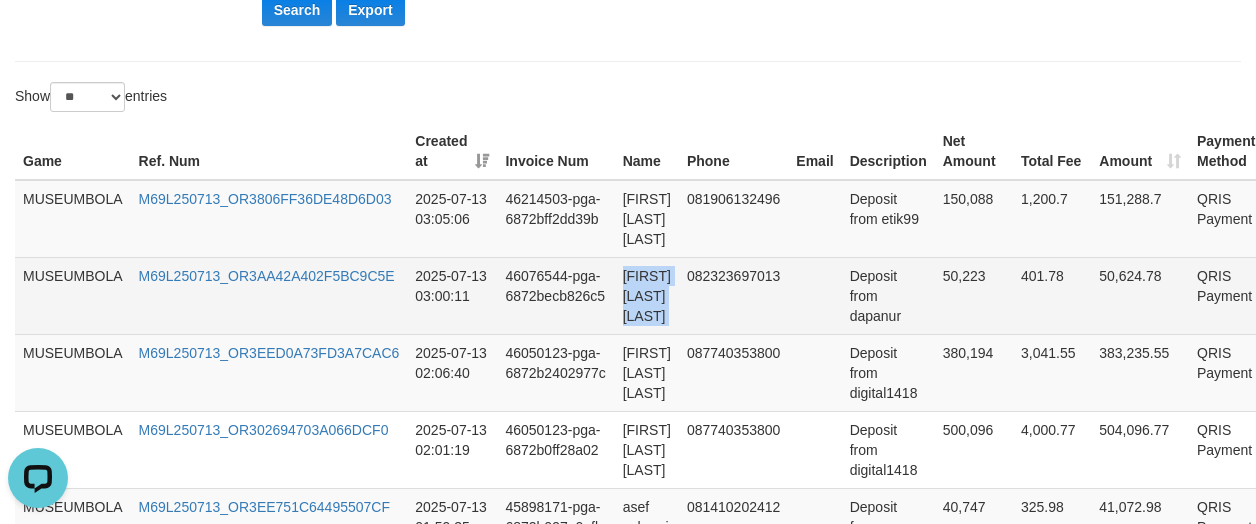 click on "[FIRST] [LAST] [LAST]" at bounding box center [647, 295] 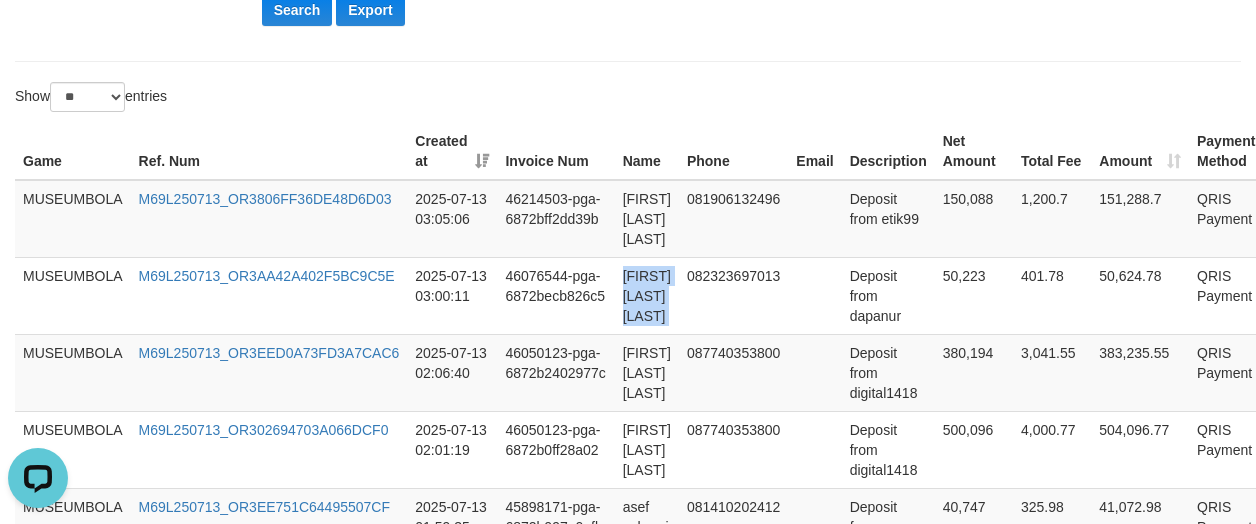 copy on "[FIRST] [LAST] [LAST]" 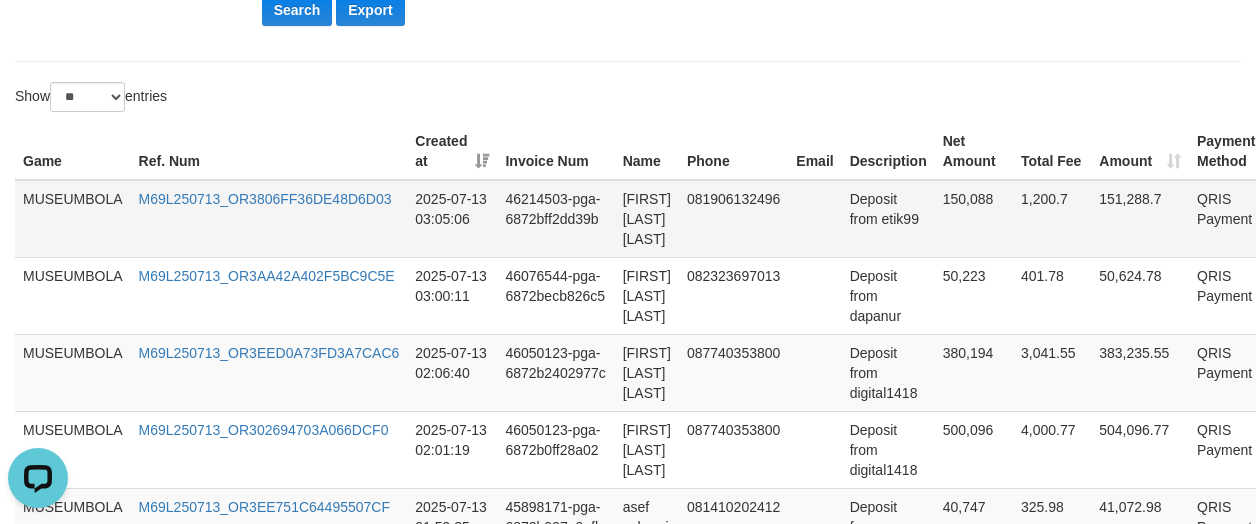 click on "[FIRST] [LAST] [LAST]" at bounding box center [647, 219] 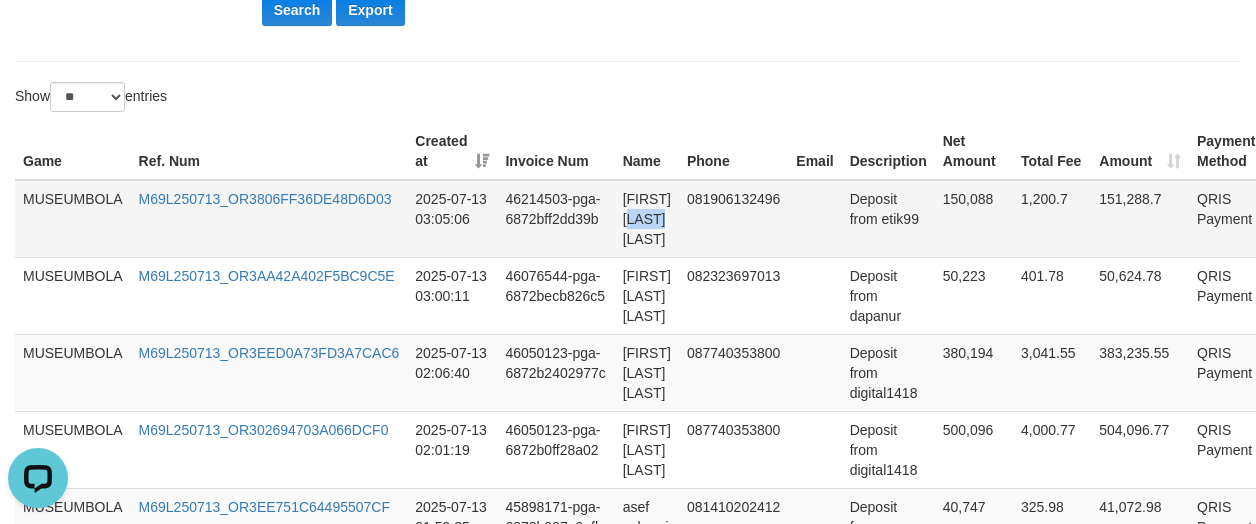 click on "[FIRST] [LAST] [LAST]" at bounding box center (647, 219) 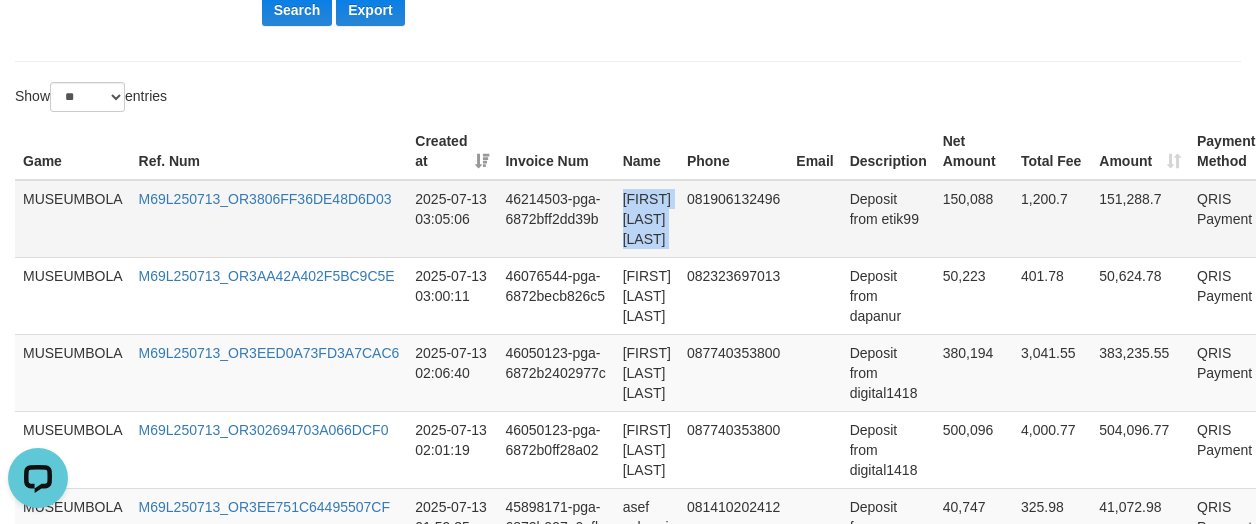 click on "[FIRST] [LAST] [LAST]" at bounding box center [647, 219] 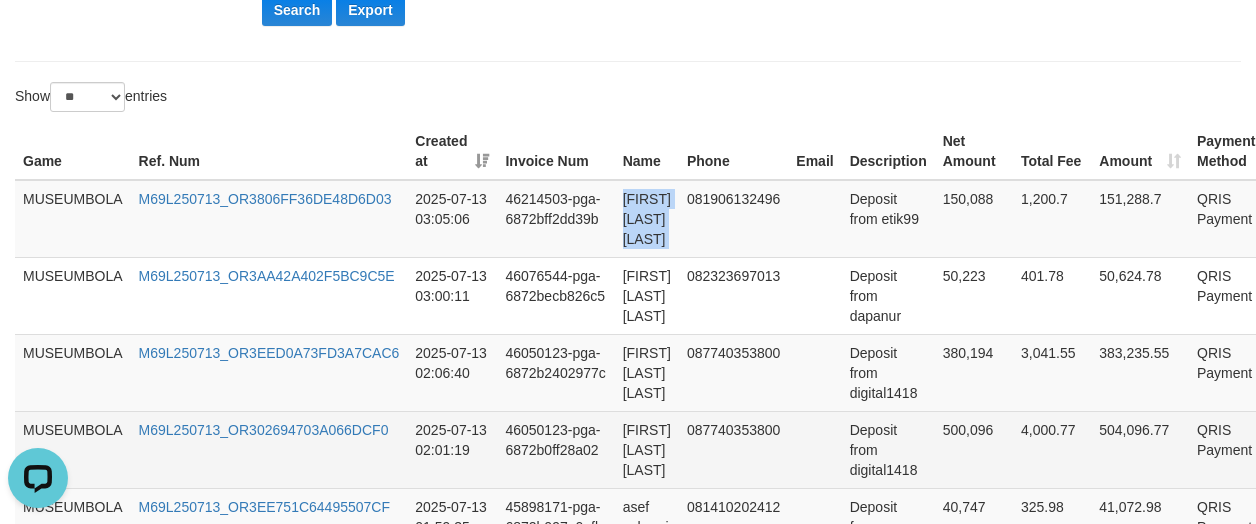 copy on "[FIRST] [LAST] [LAST]" 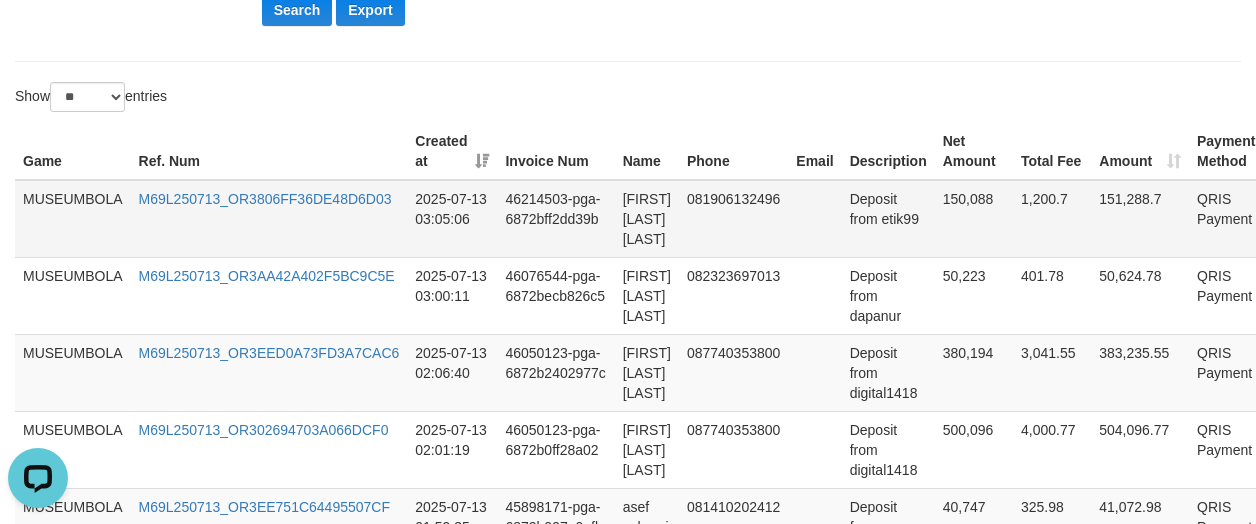 click on "Deposit from etik99" at bounding box center (888, 219) 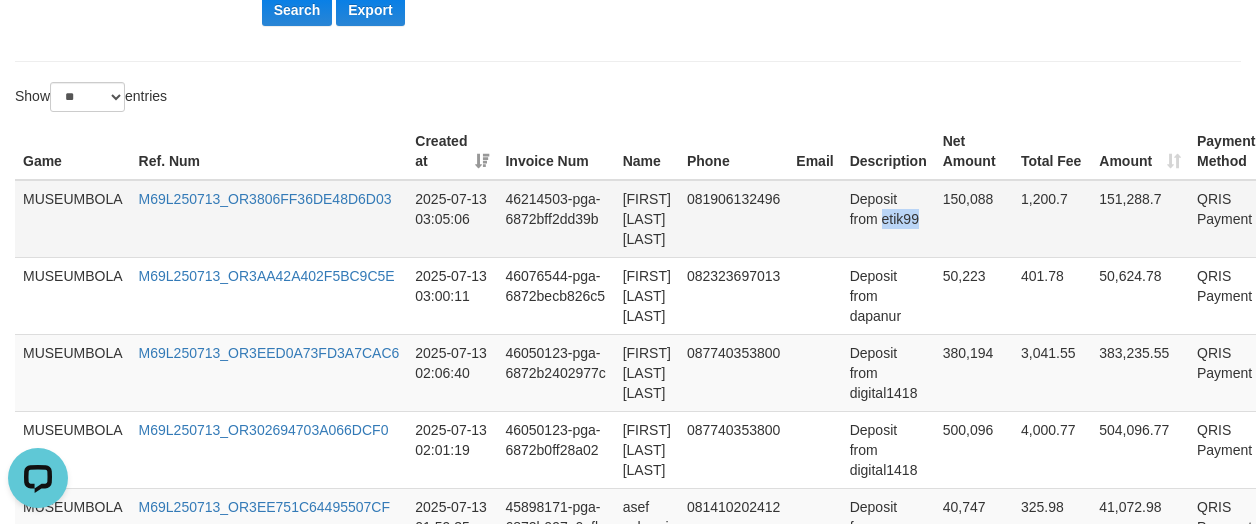 click on "Deposit from etik99" at bounding box center [888, 219] 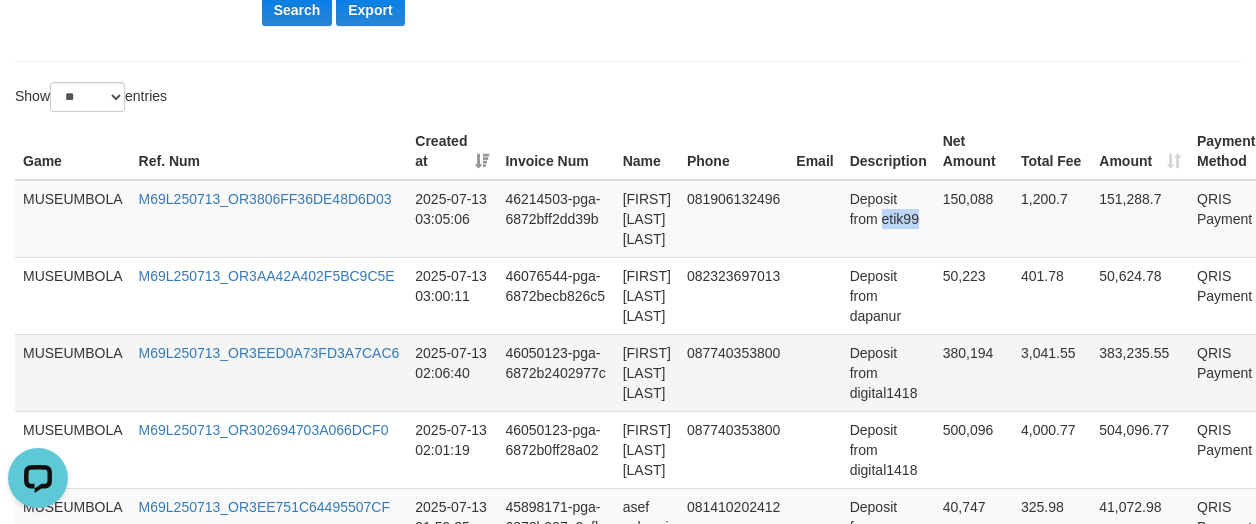 copy on "[USERNAME]" 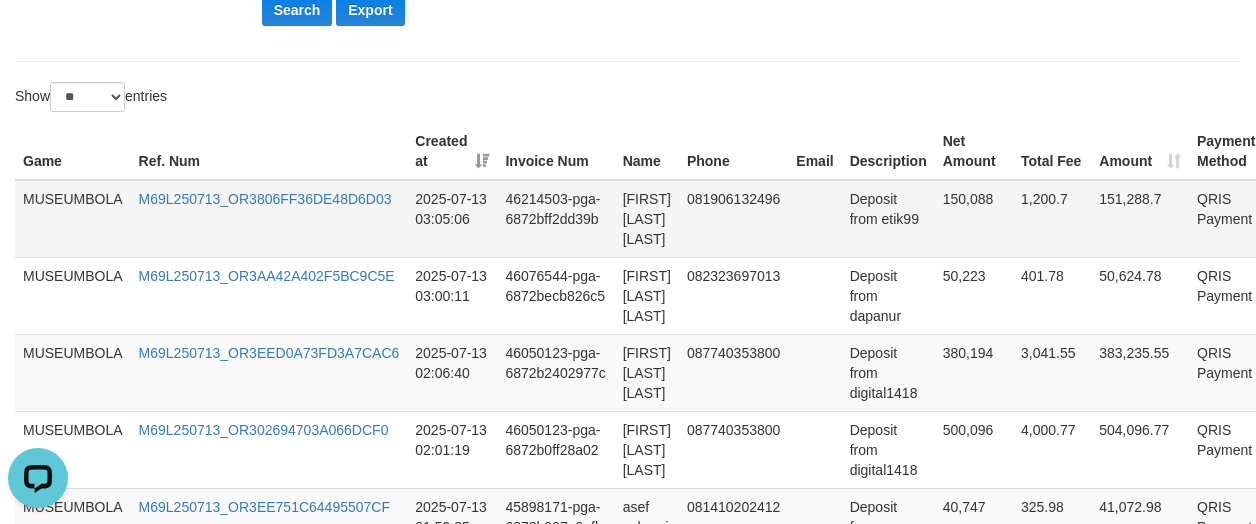 click on "150,088" at bounding box center (974, 219) 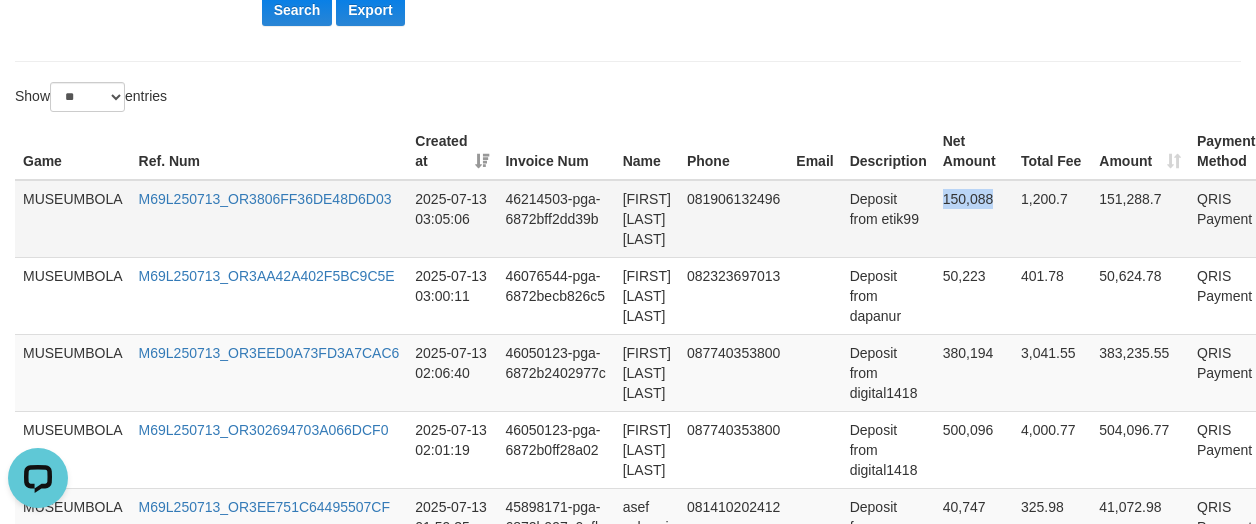 click on "150,088" at bounding box center [974, 219] 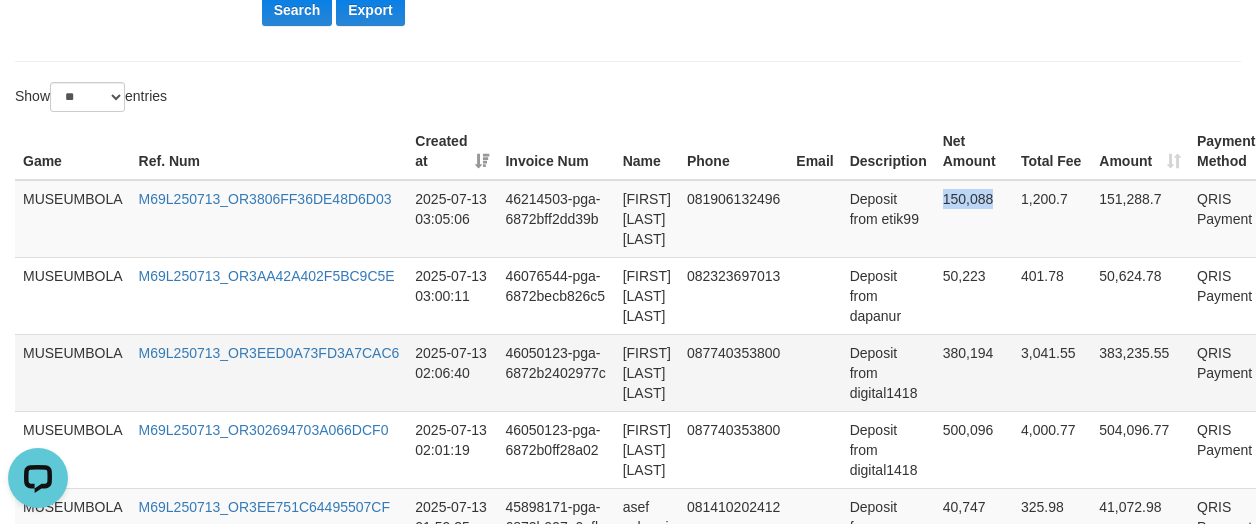 copy on "150,088" 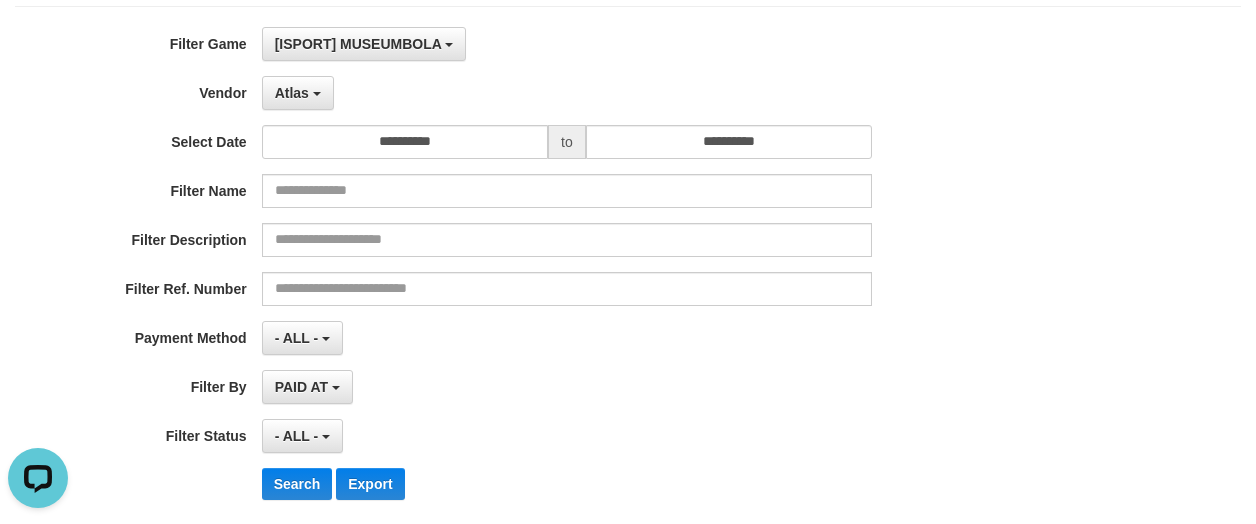 scroll, scrollTop: 100, scrollLeft: 0, axis: vertical 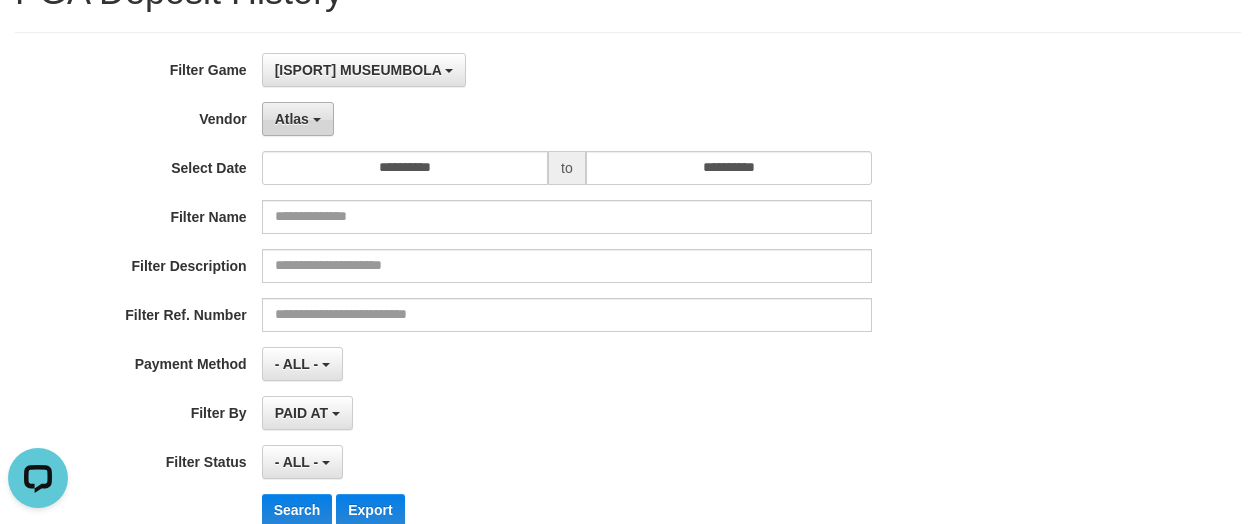 click on "Atlas" at bounding box center (292, 119) 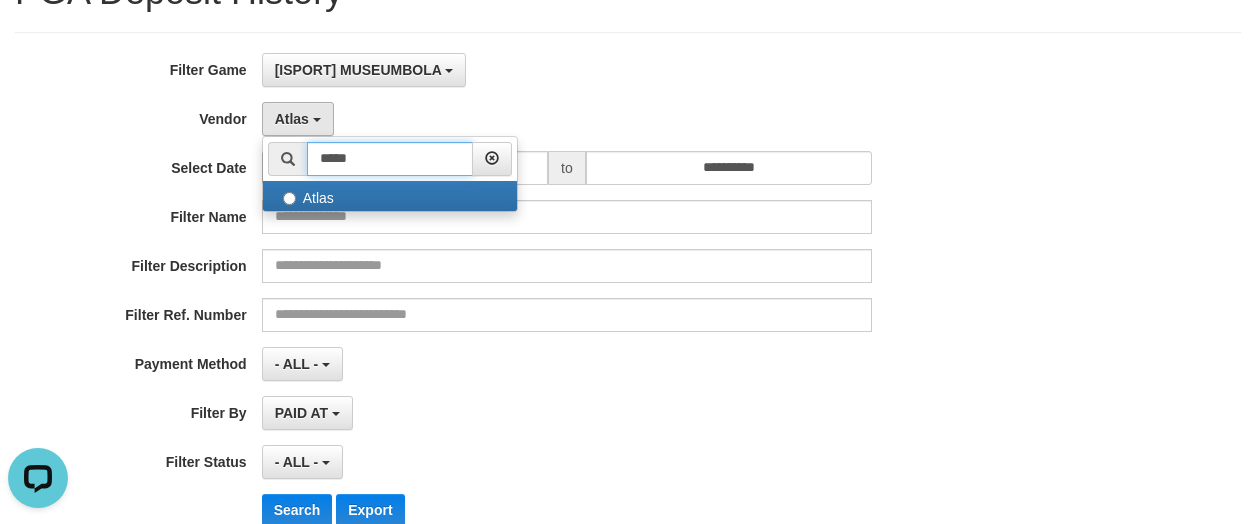 click on "*****" at bounding box center (390, 159) 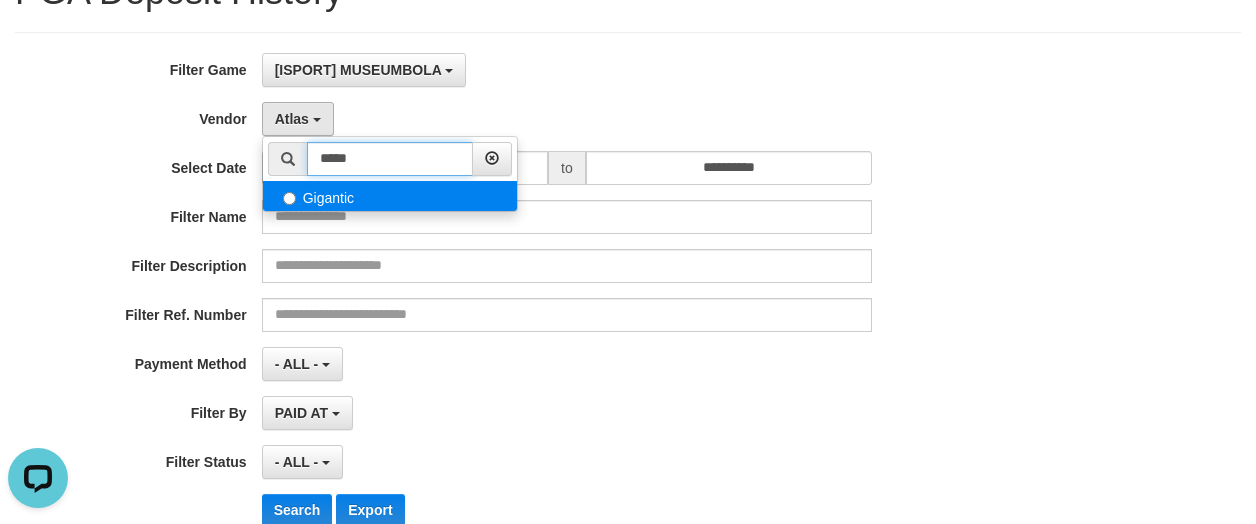 type on "*****" 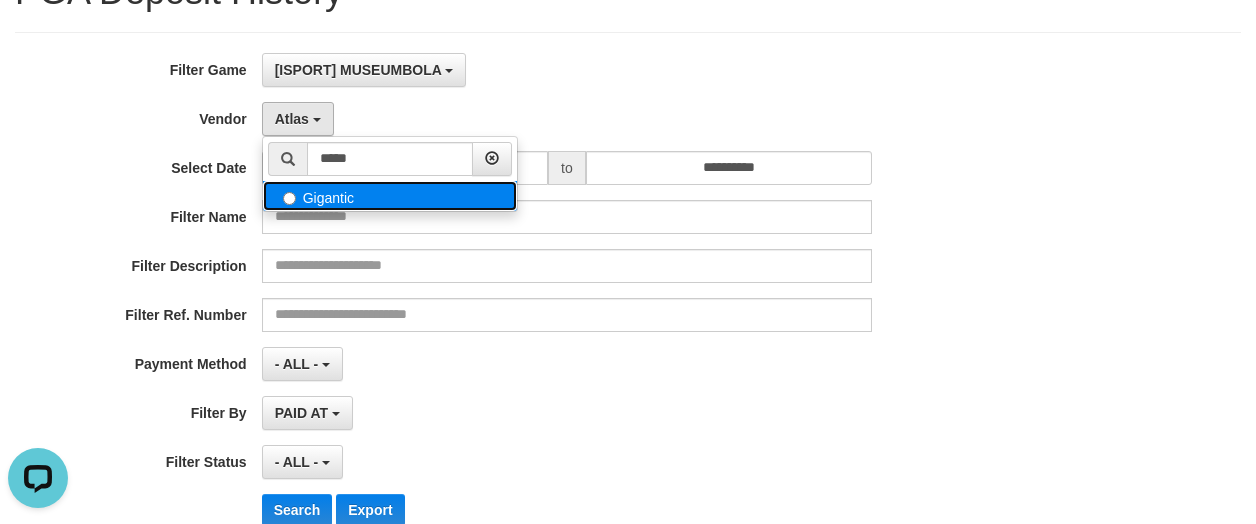 click on "Gigantic" at bounding box center [390, 196] 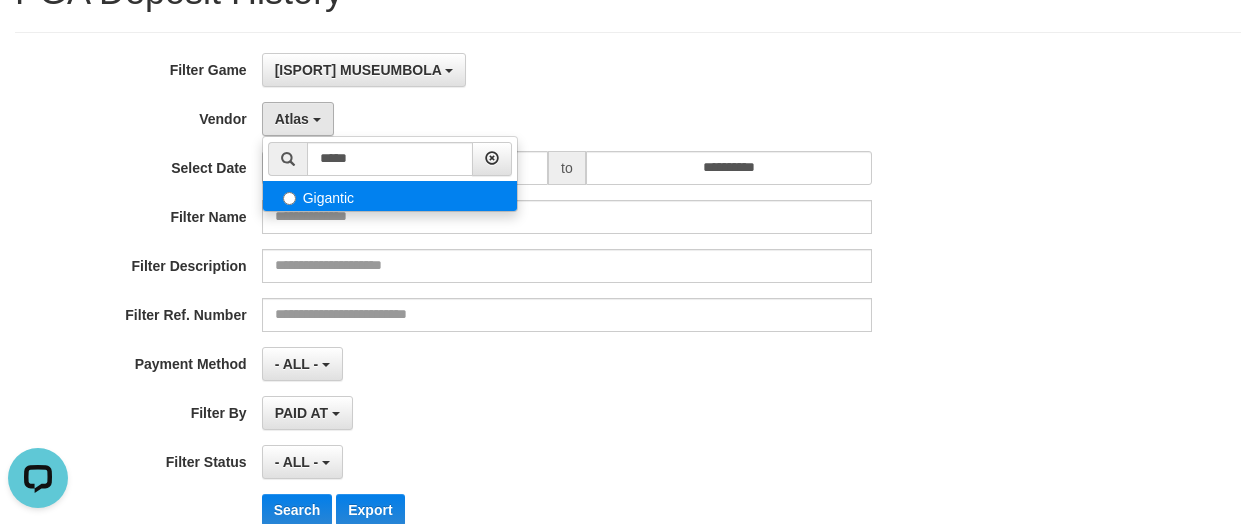 select on "**********" 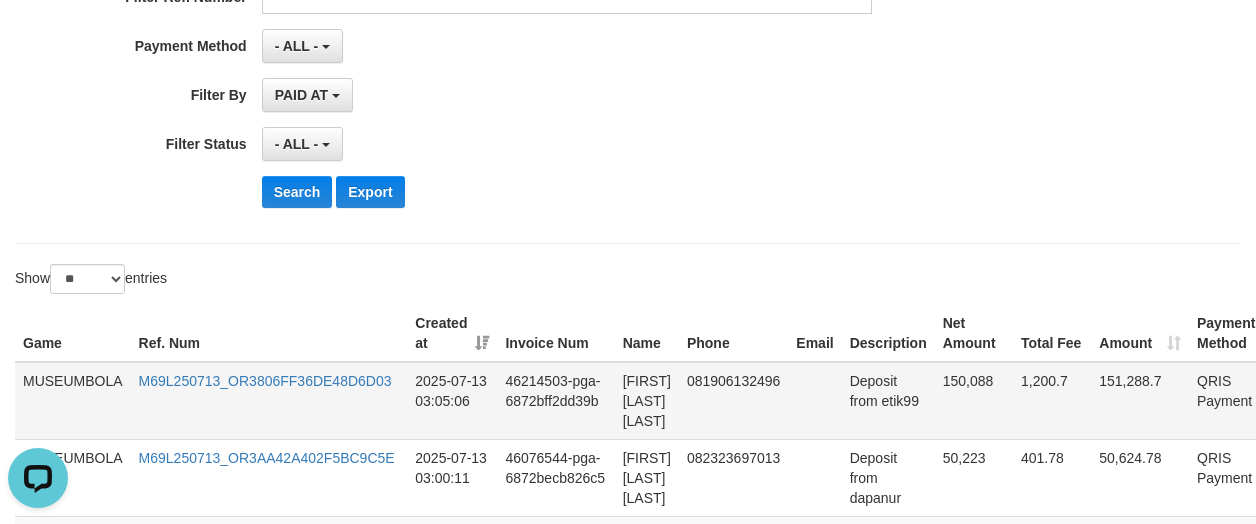 scroll, scrollTop: 500, scrollLeft: 0, axis: vertical 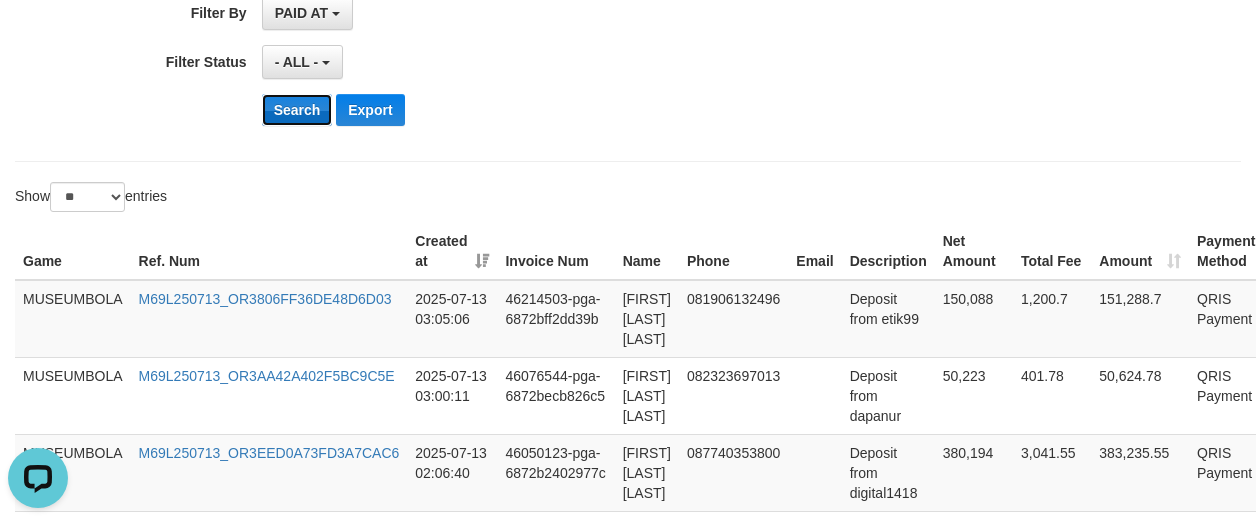 click on "Search" at bounding box center [297, 110] 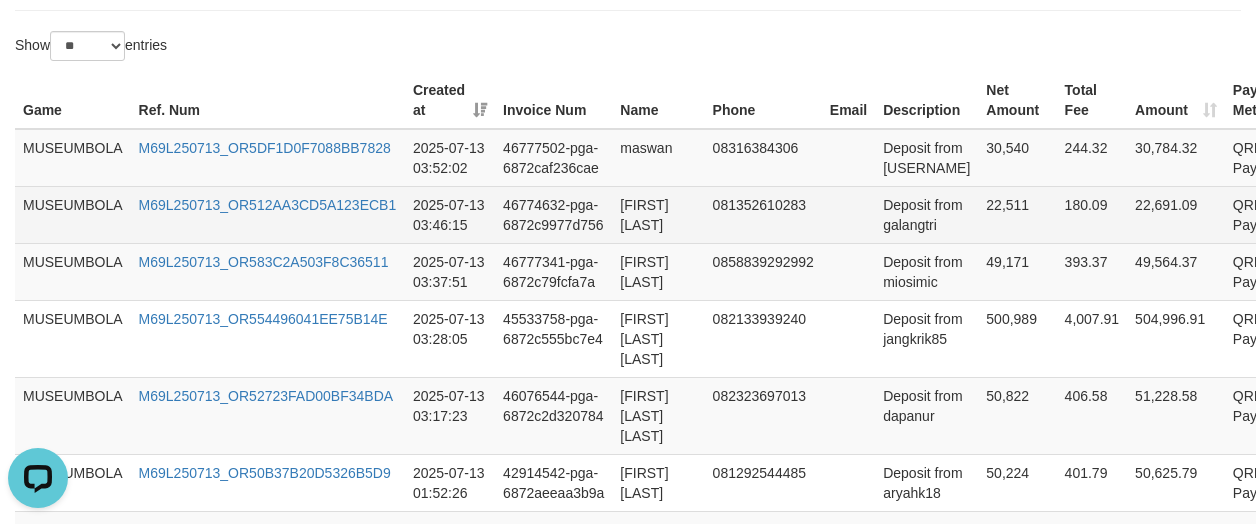 scroll, scrollTop: 700, scrollLeft: 0, axis: vertical 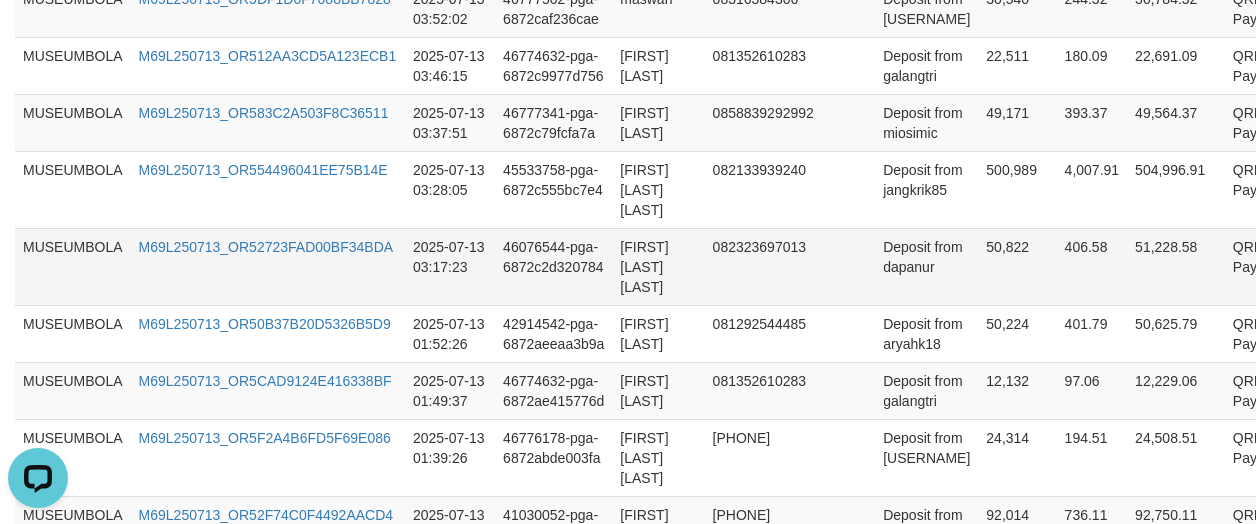 click on "50,822" at bounding box center [1017, 266] 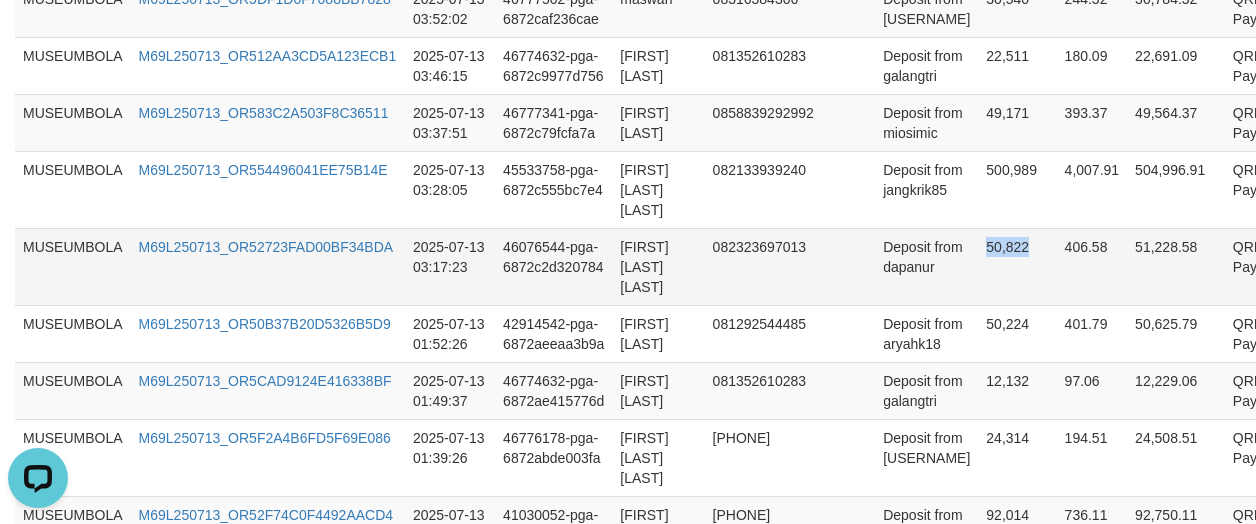 click on "50,822" at bounding box center [1017, 266] 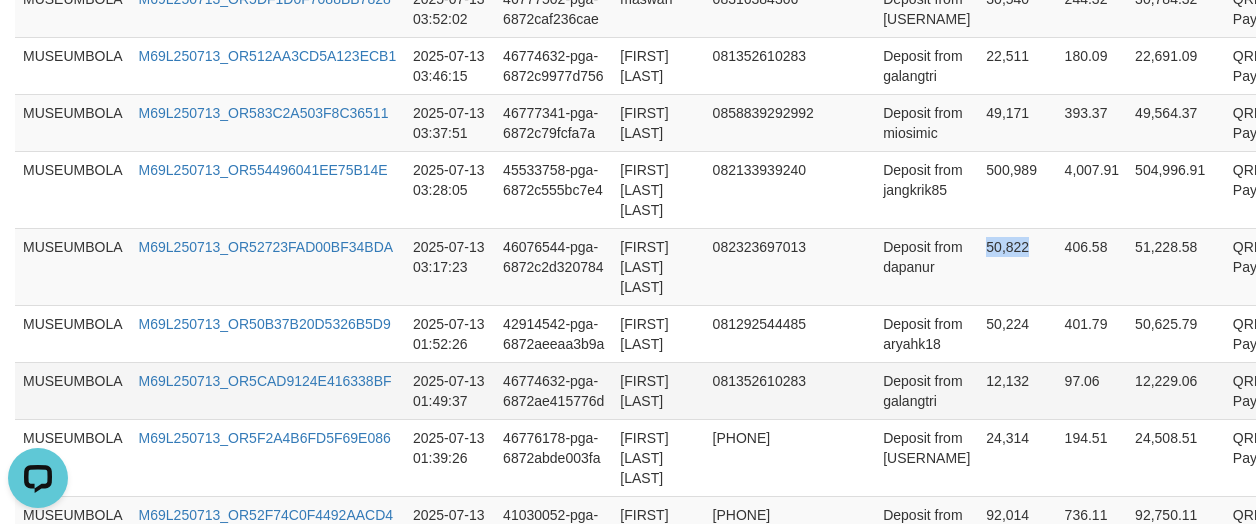 copy on "50,822" 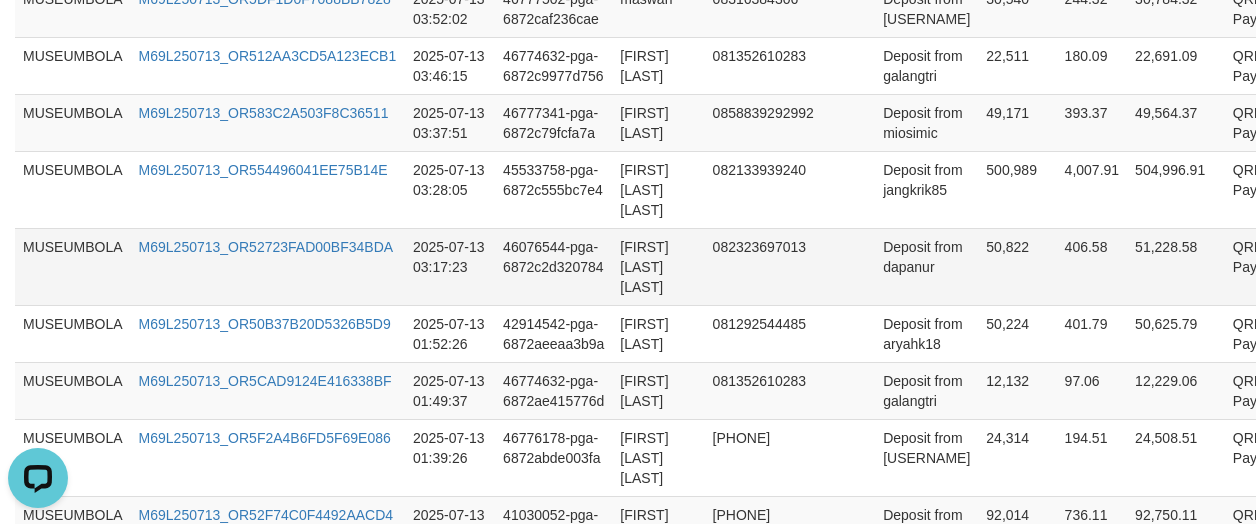 click on "Deposit from dapanur" at bounding box center (926, 266) 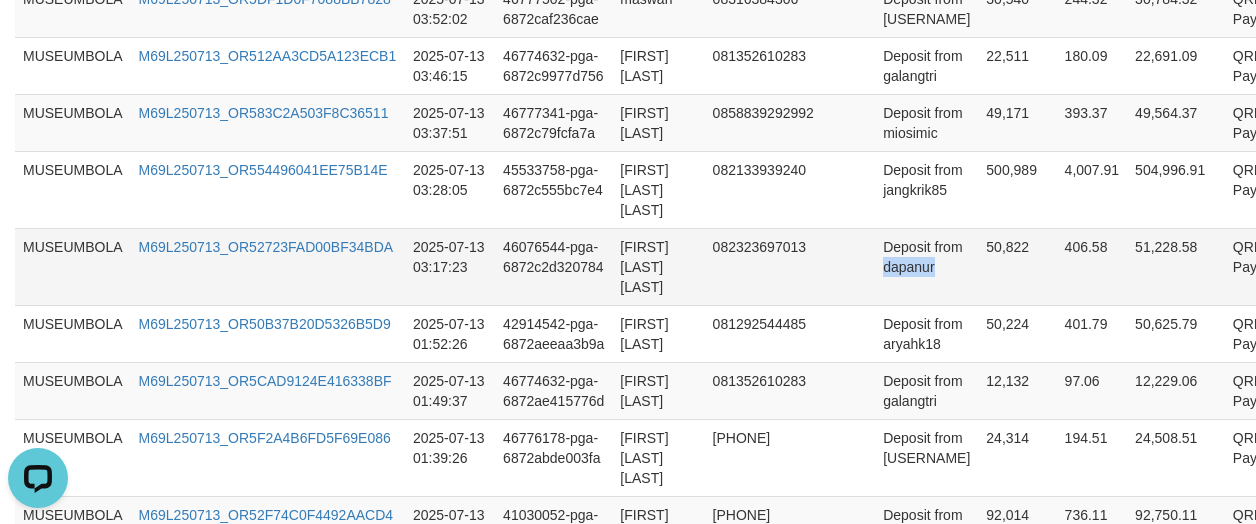 click on "Deposit from dapanur" at bounding box center (926, 266) 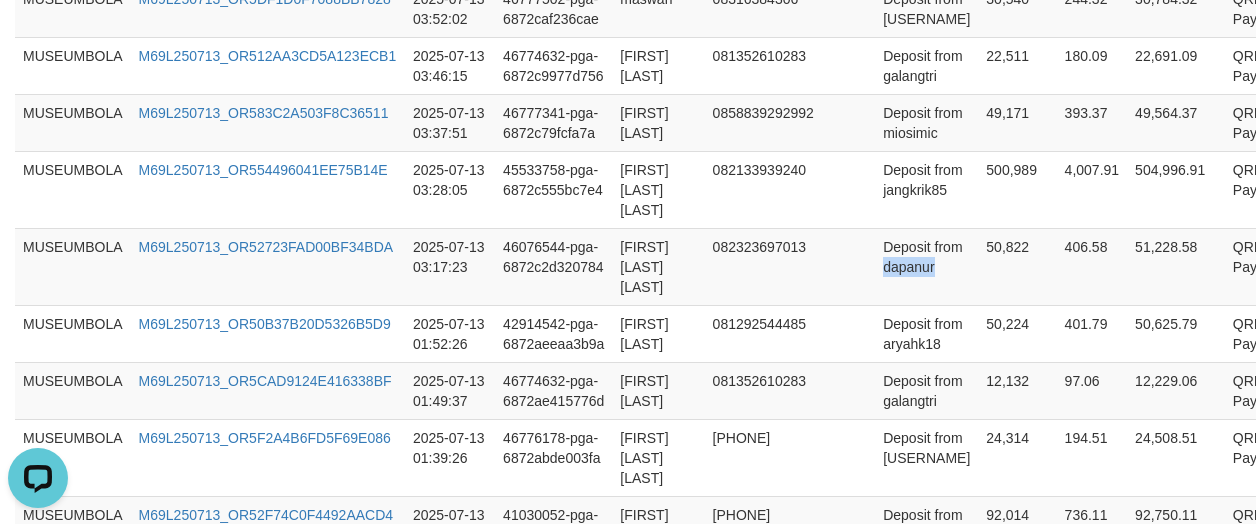 copy on "[USERNAME]" 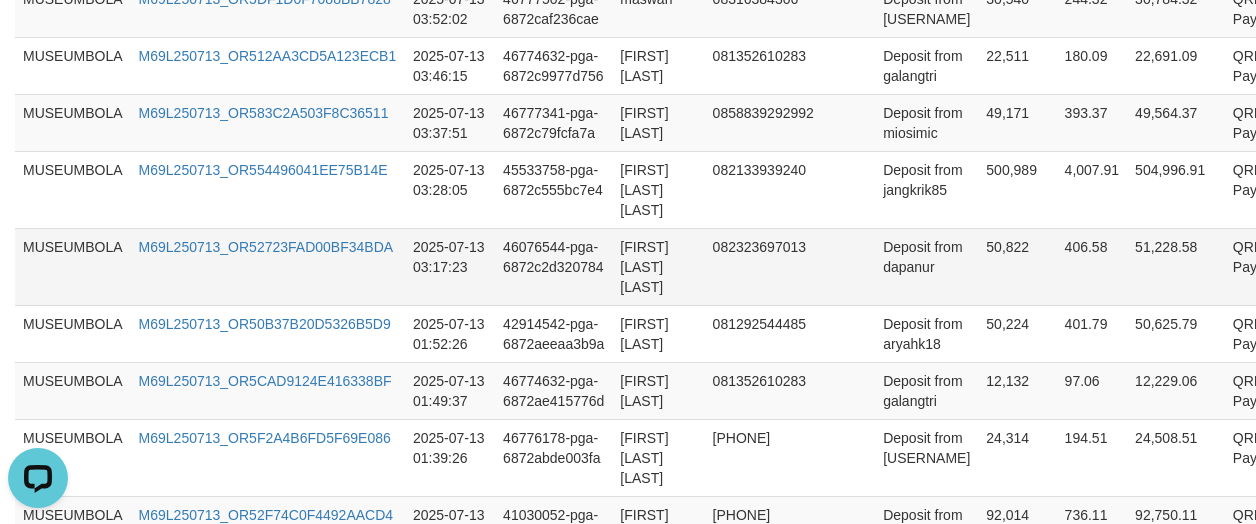 click on "[FIRST] [LAST] [LAST]" at bounding box center (658, 266) 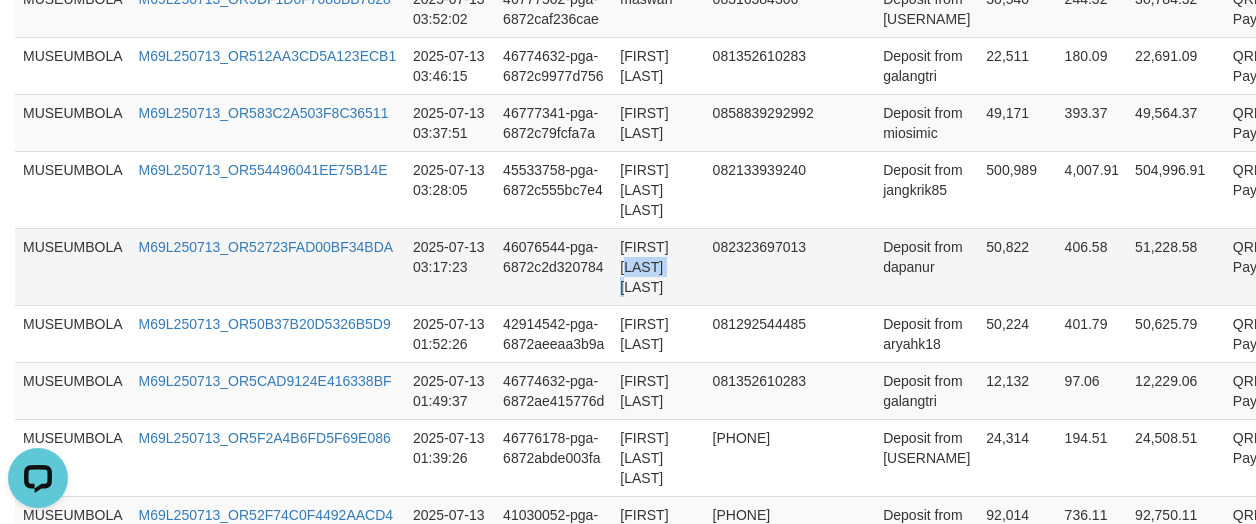 click on "[FIRST] [LAST] [LAST]" at bounding box center [658, 266] 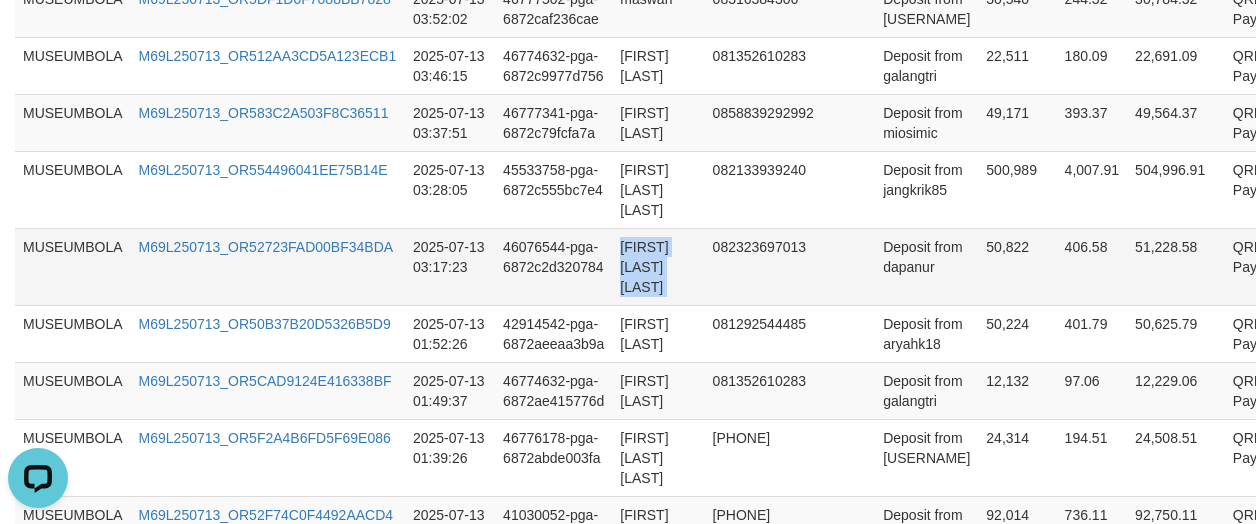 click on "[FIRST] [LAST] [LAST]" at bounding box center (658, 266) 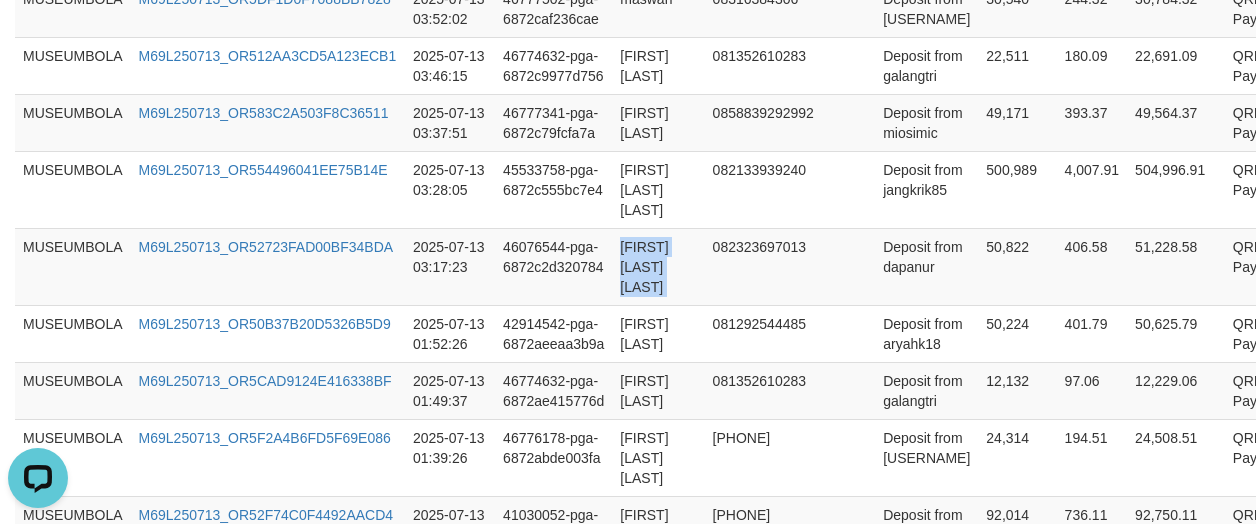 copy on "[FIRST] [LAST] [LAST]" 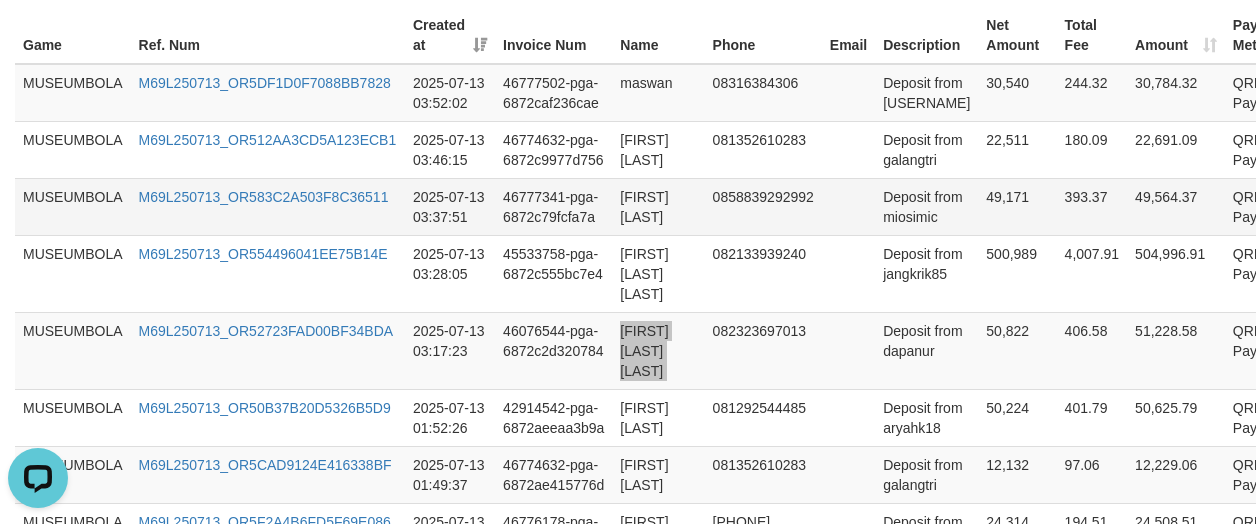 scroll, scrollTop: 600, scrollLeft: 0, axis: vertical 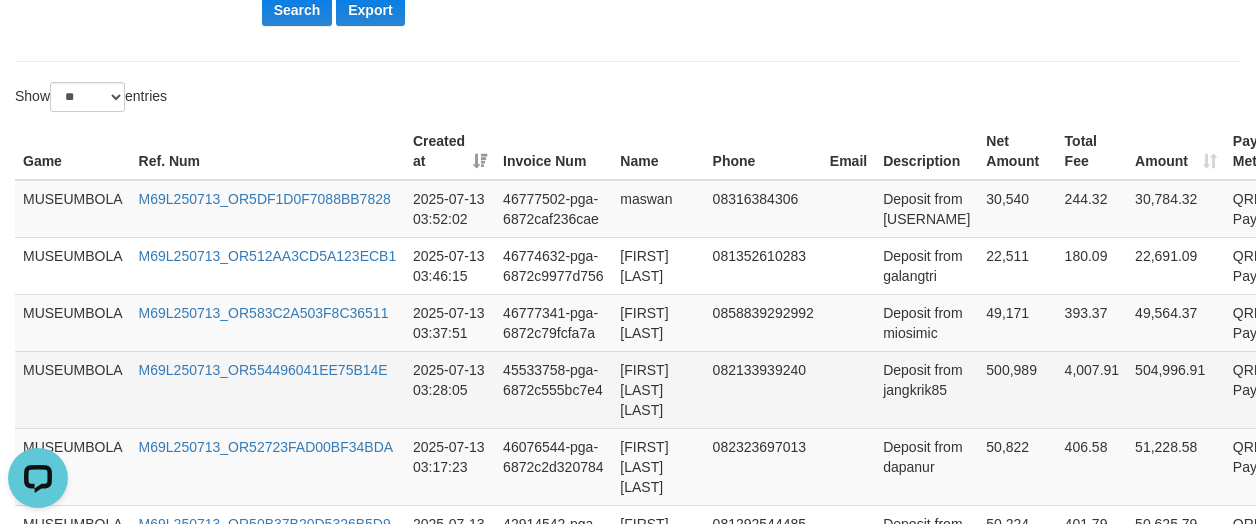 click on "[FIRST] [LAST] [LAST]" at bounding box center [658, 389] 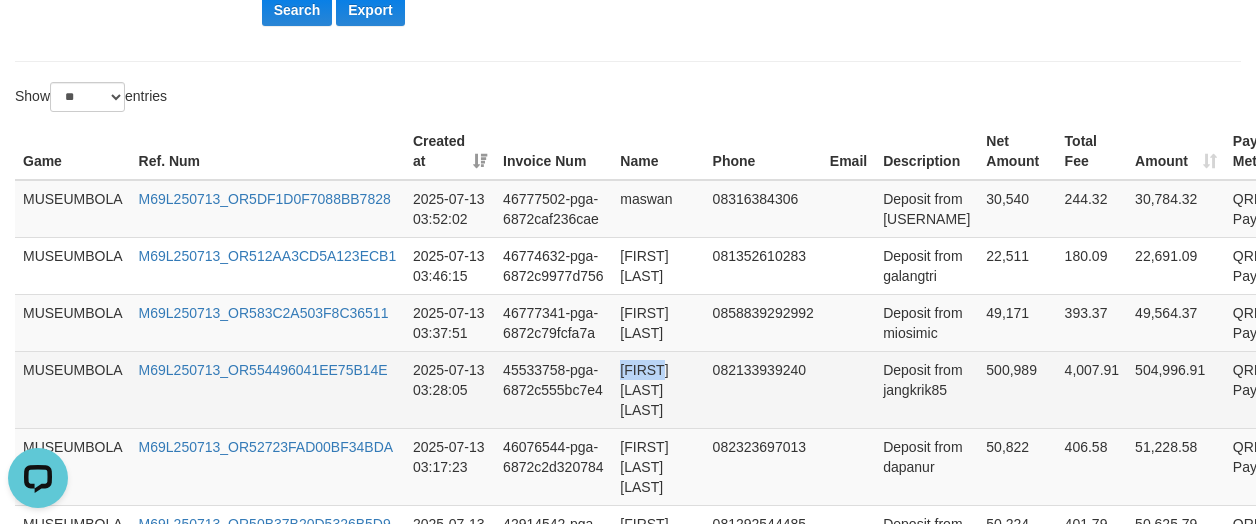 click on "[FIRST] [LAST] [LAST]" at bounding box center (658, 389) 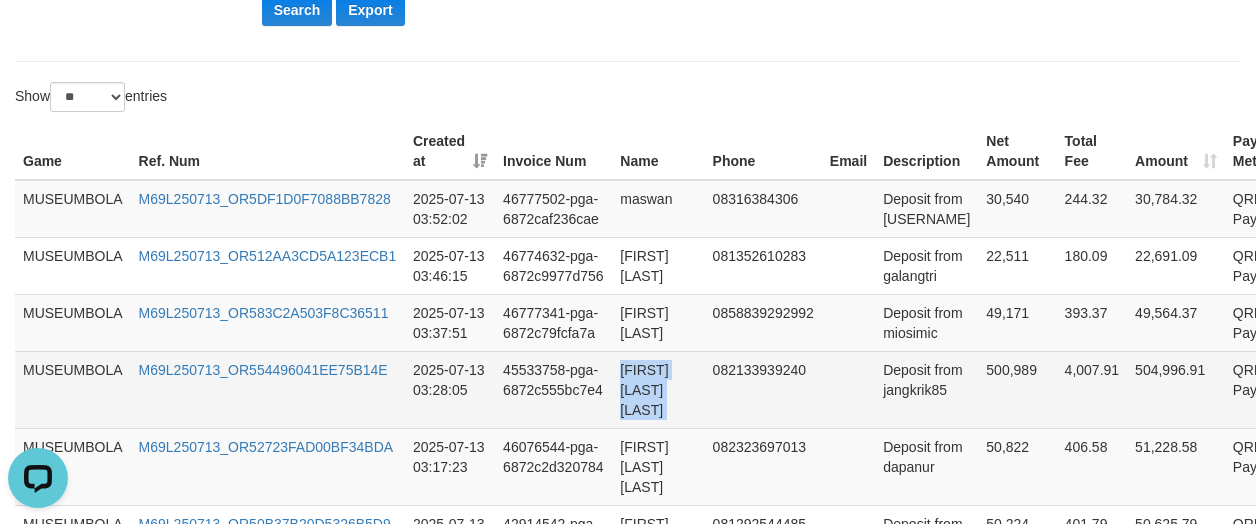 click on "[FIRST] [LAST] [LAST]" at bounding box center (658, 389) 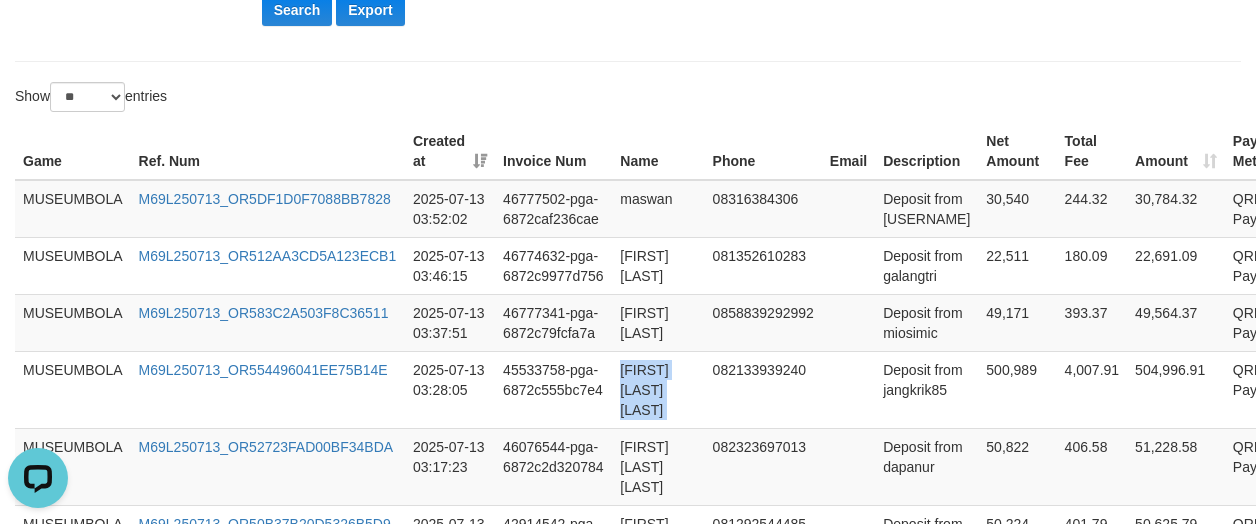 copy on "[FIRST] [LAST] [LAST]" 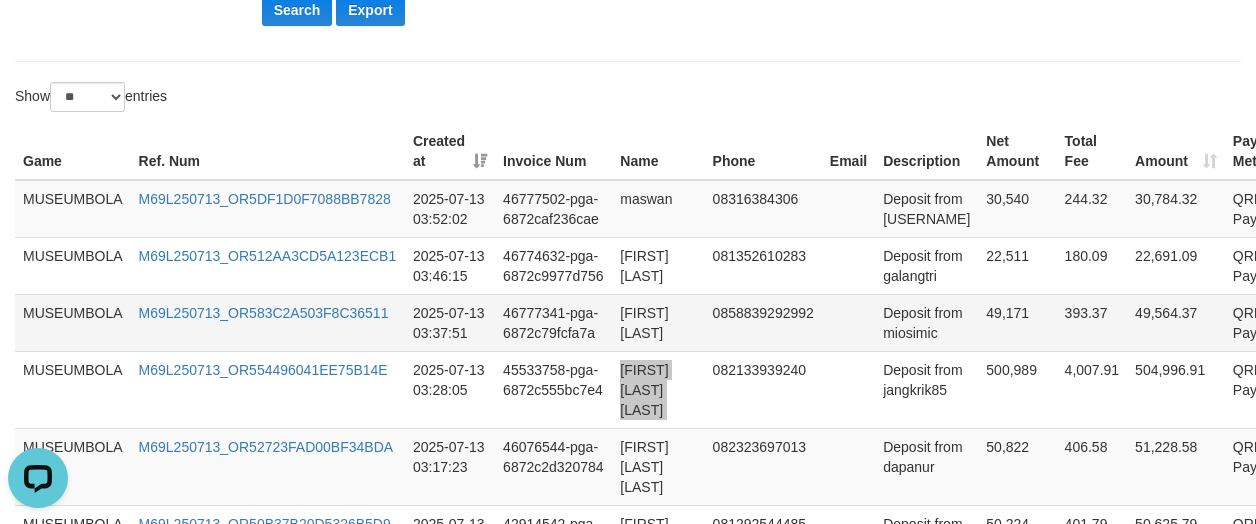 scroll, scrollTop: 700, scrollLeft: 0, axis: vertical 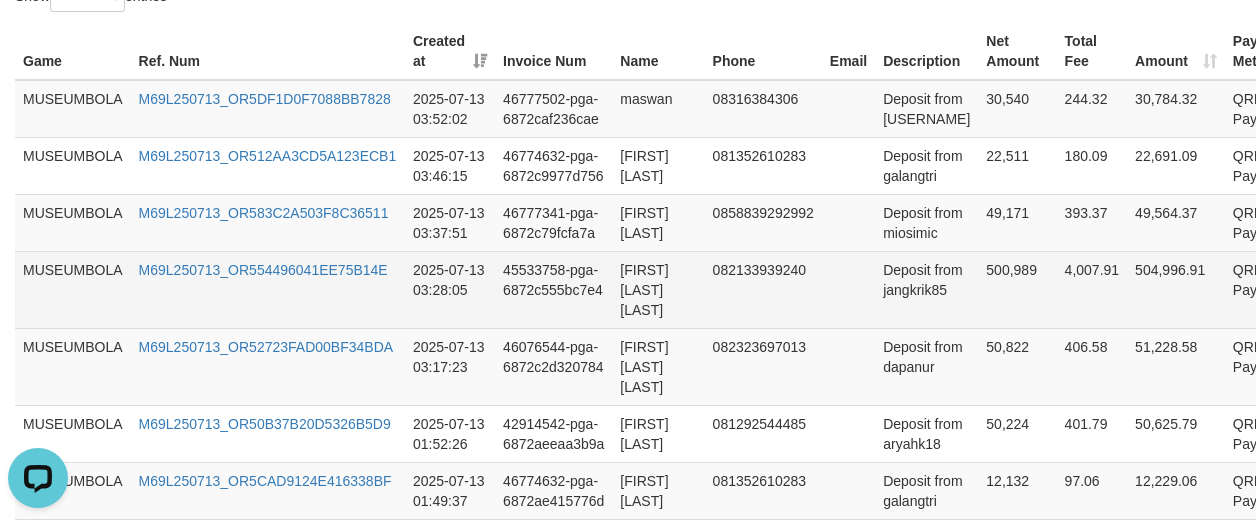 click on "Deposit from jangkrik85" at bounding box center (926, 289) 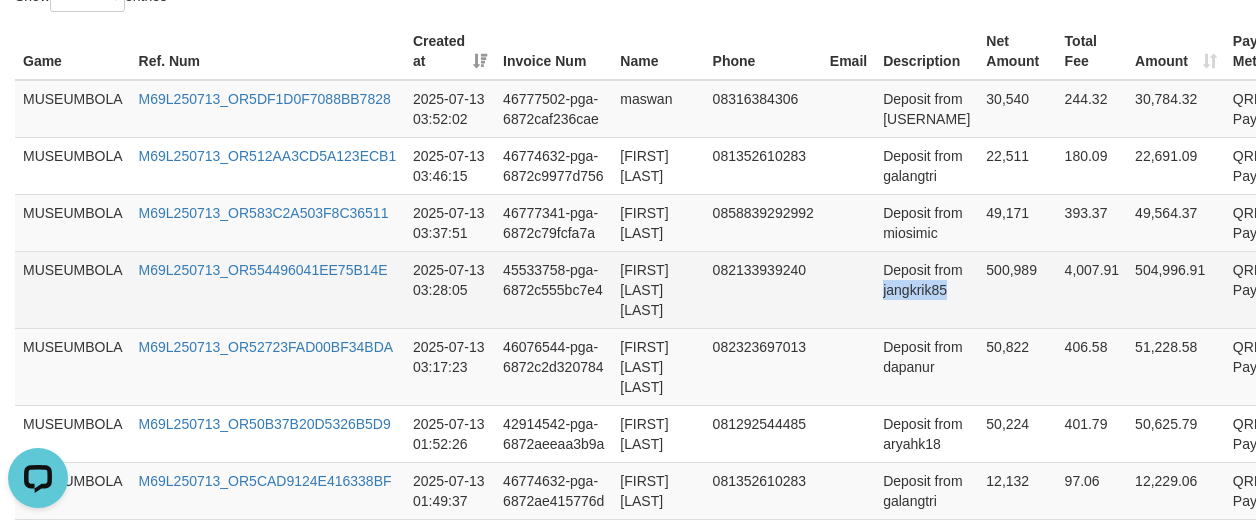click on "Deposit from jangkrik85" at bounding box center [926, 289] 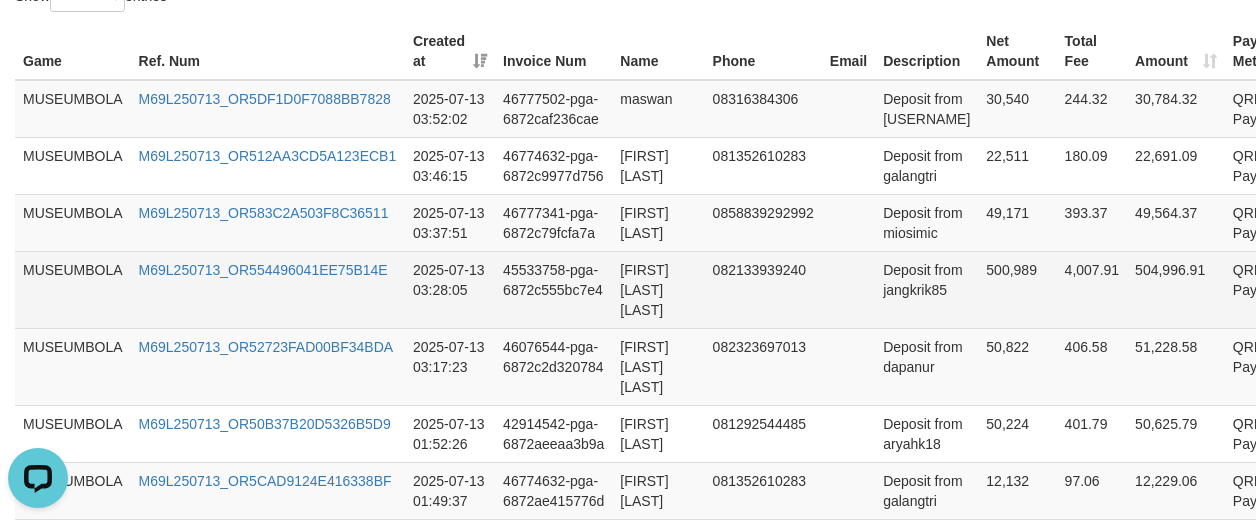 click on "500,989" at bounding box center [1017, 289] 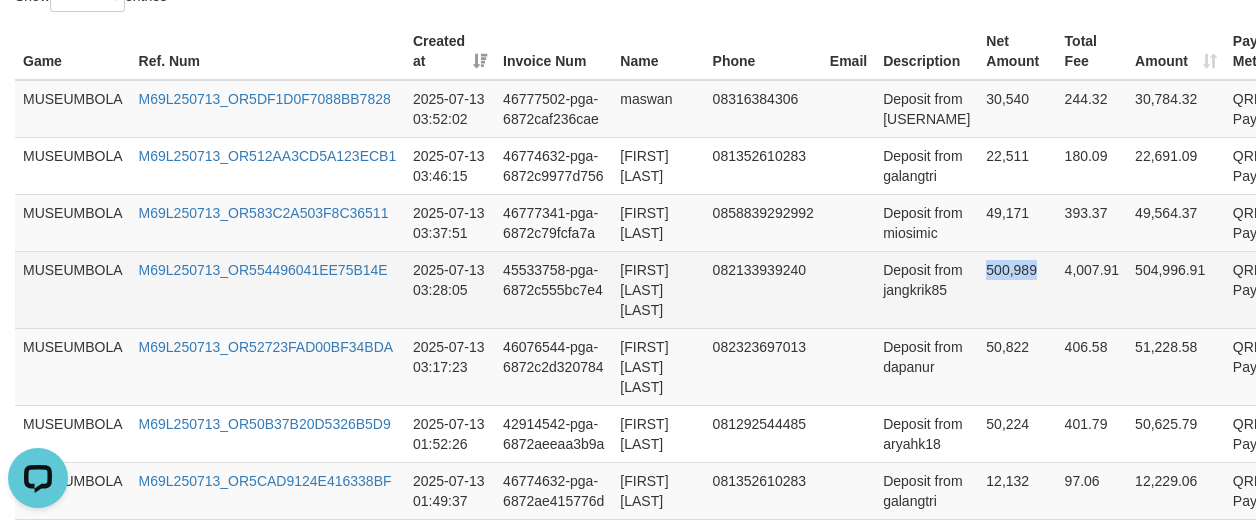 click on "500,989" at bounding box center [1017, 289] 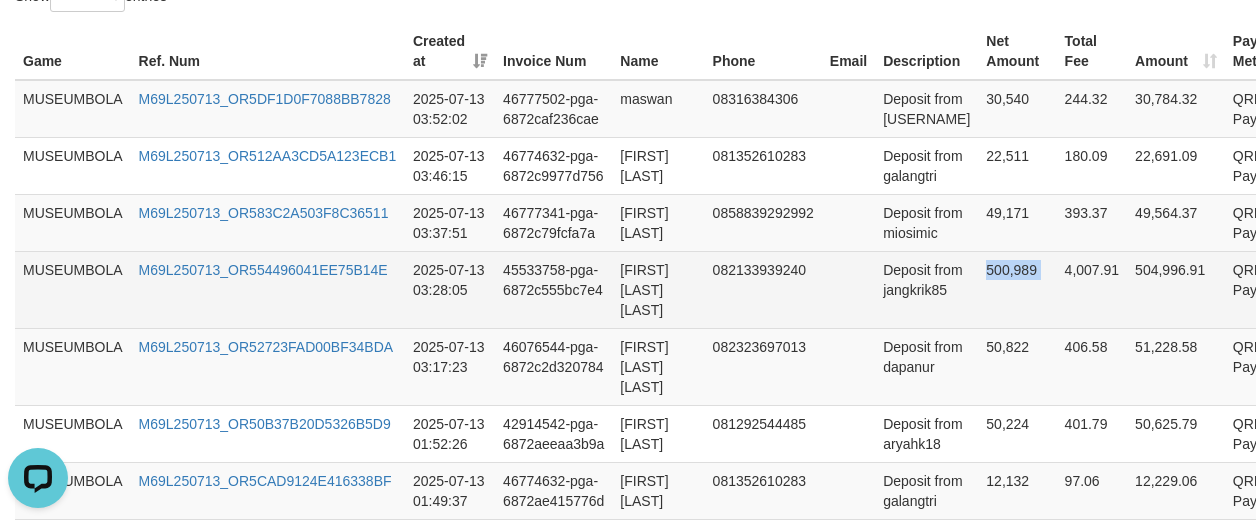 click on "500,989" at bounding box center (1017, 289) 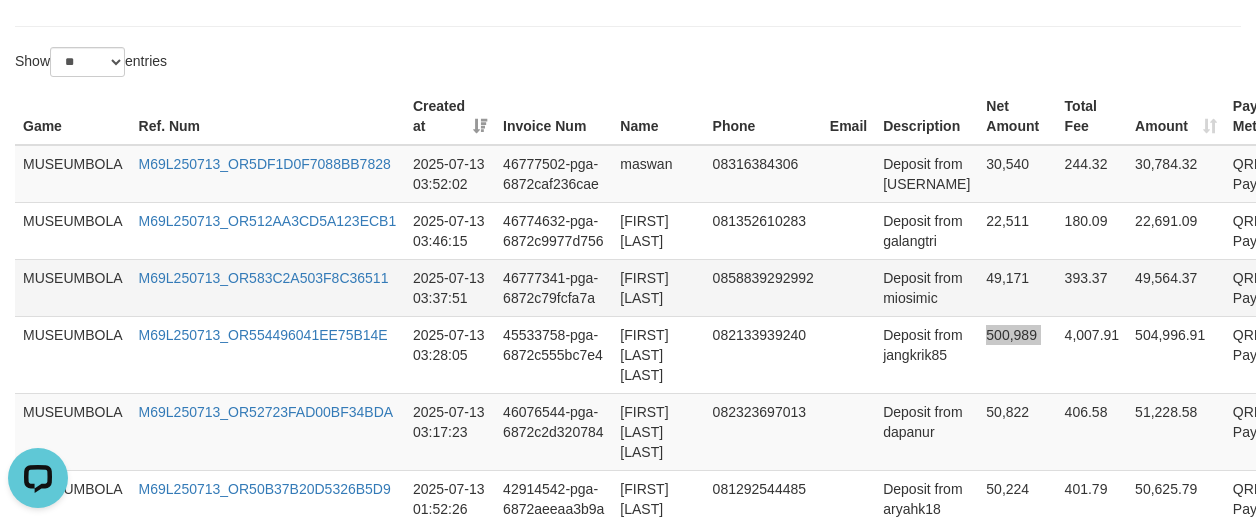 scroll, scrollTop: 600, scrollLeft: 0, axis: vertical 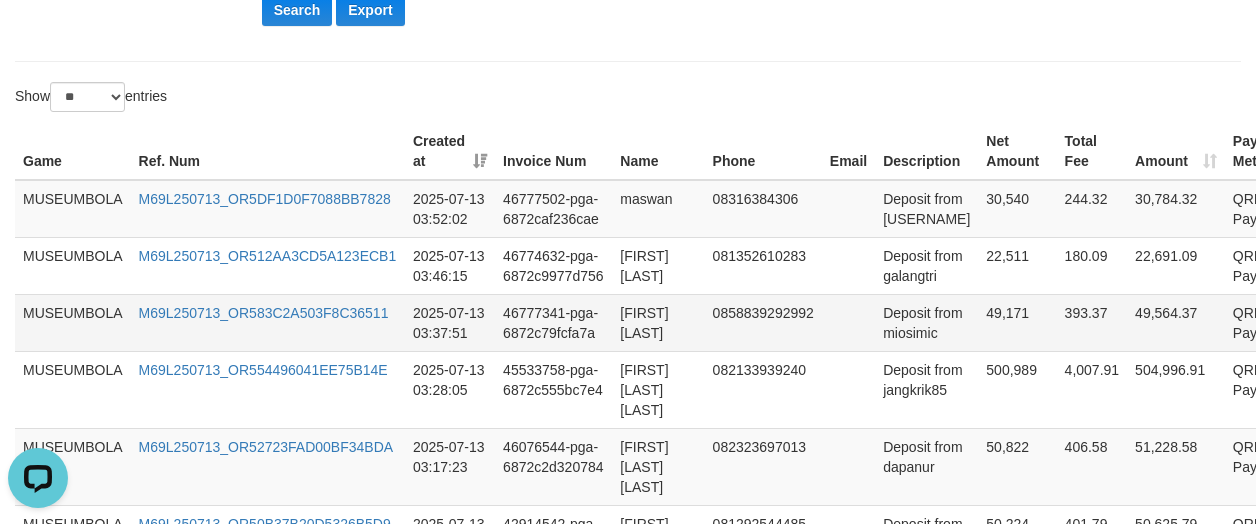 click on "49,171" at bounding box center [1017, 322] 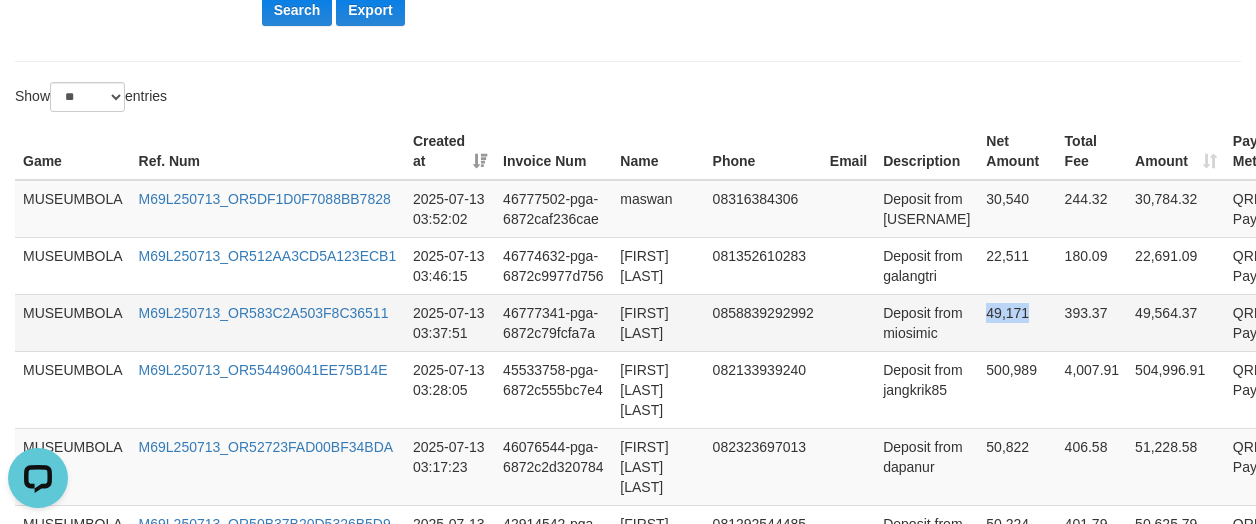 click on "49,171" at bounding box center [1017, 322] 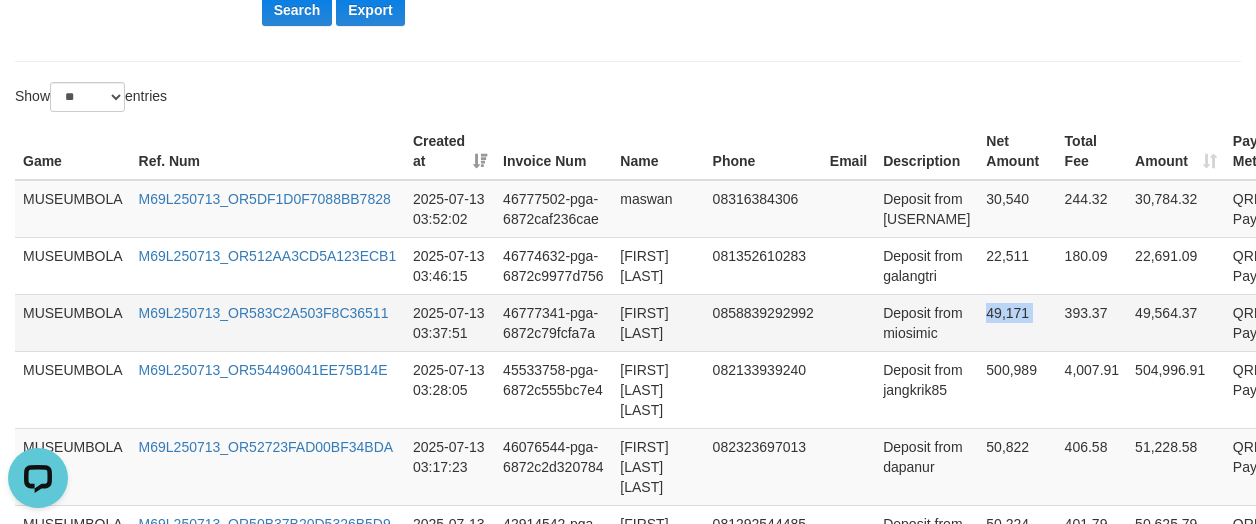 click on "49,171" at bounding box center (1017, 322) 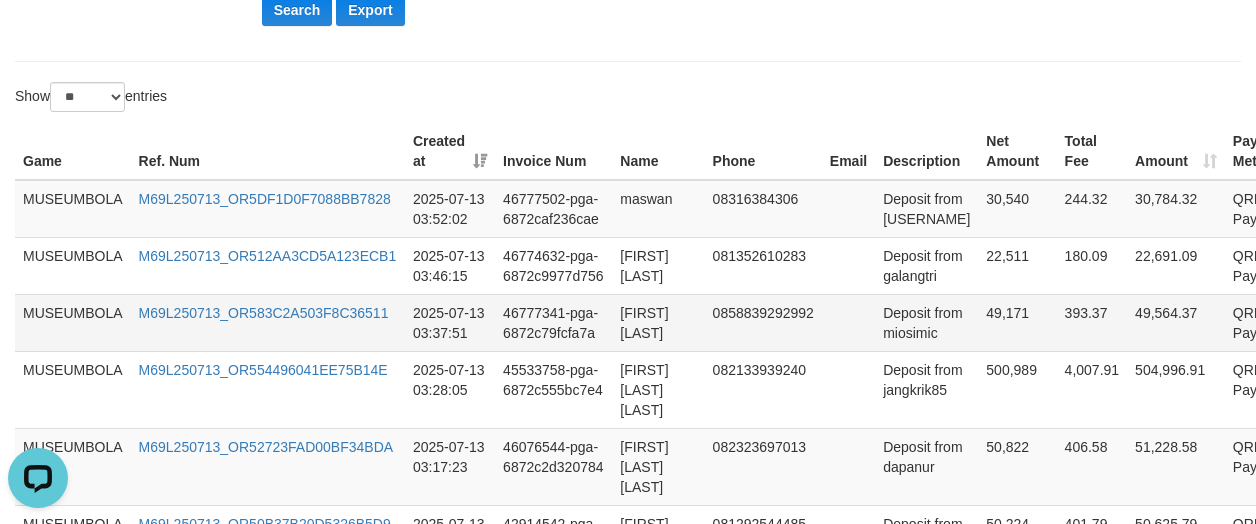 click on "Deposit from miosimic" at bounding box center [926, 322] 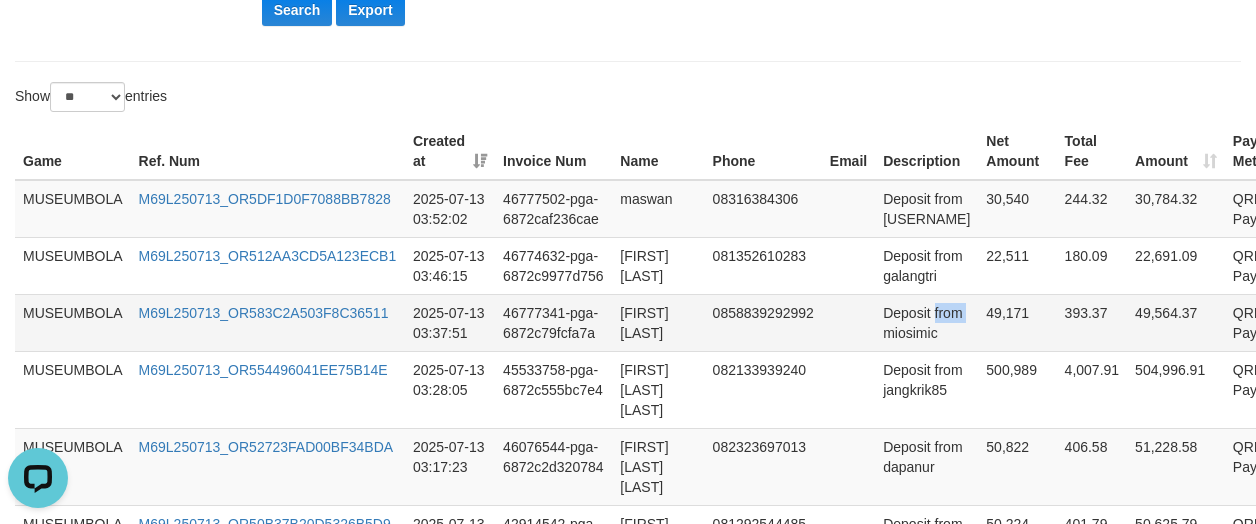 click on "Deposit from miosimic" at bounding box center [926, 322] 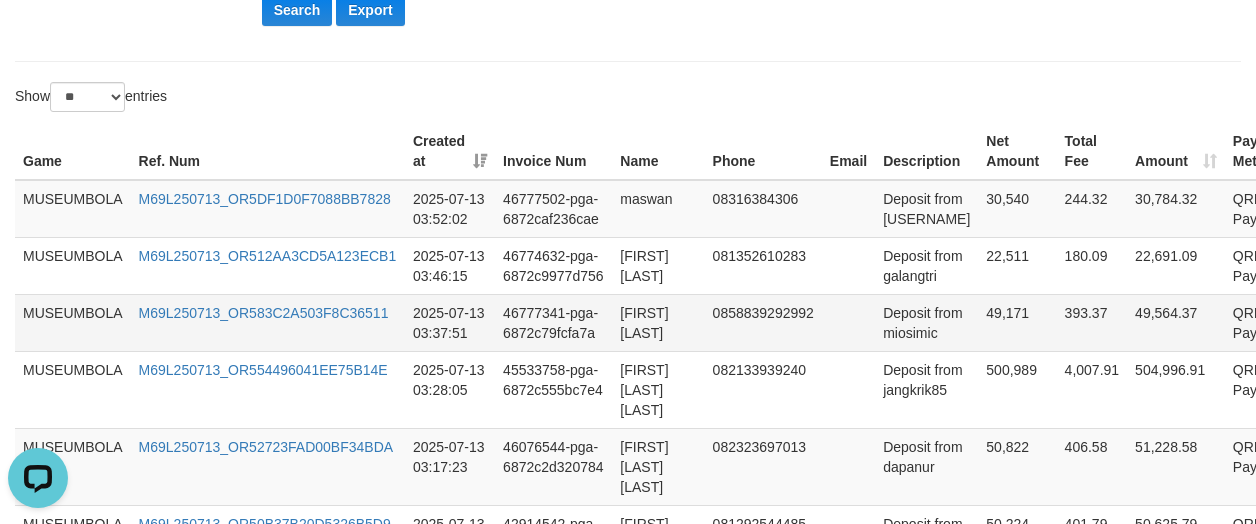 click on "Deposit from miosimic" at bounding box center (926, 322) 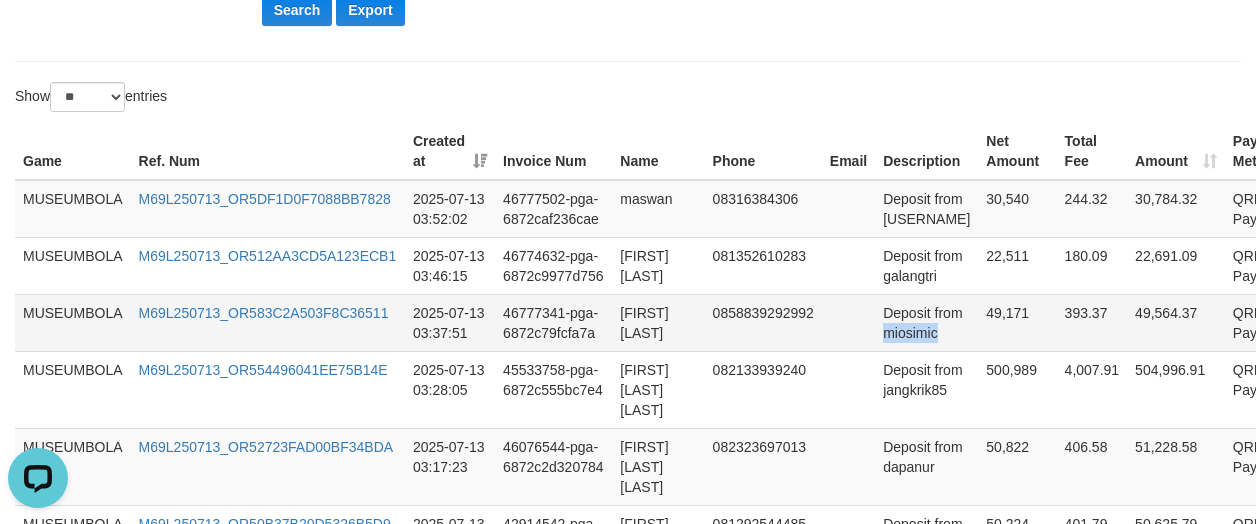 click on "Deposit from miosimic" at bounding box center (926, 322) 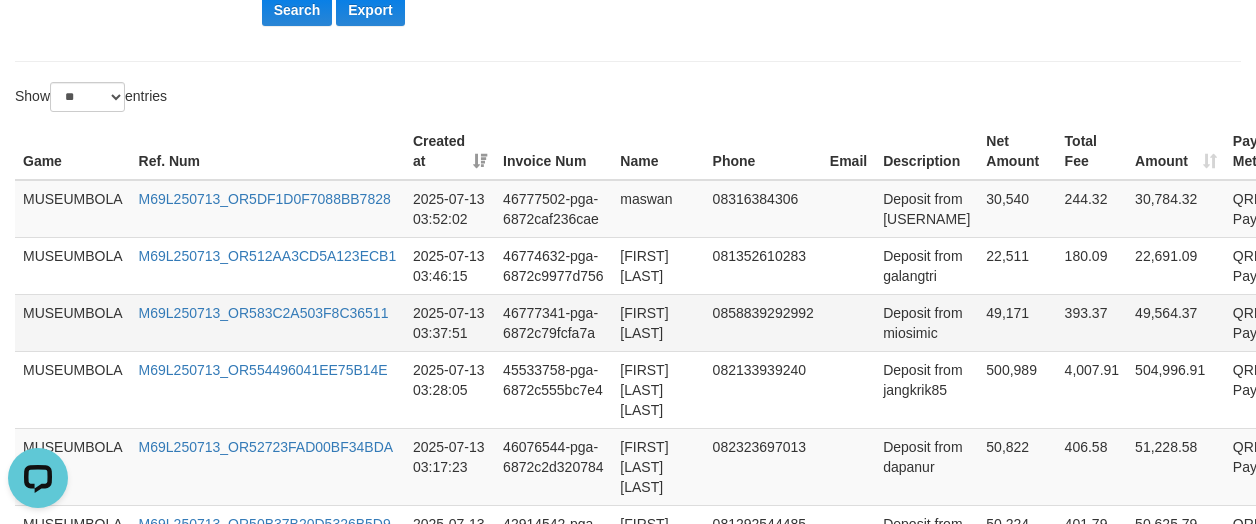 click on "[FIRST] [LAST]" at bounding box center (658, 322) 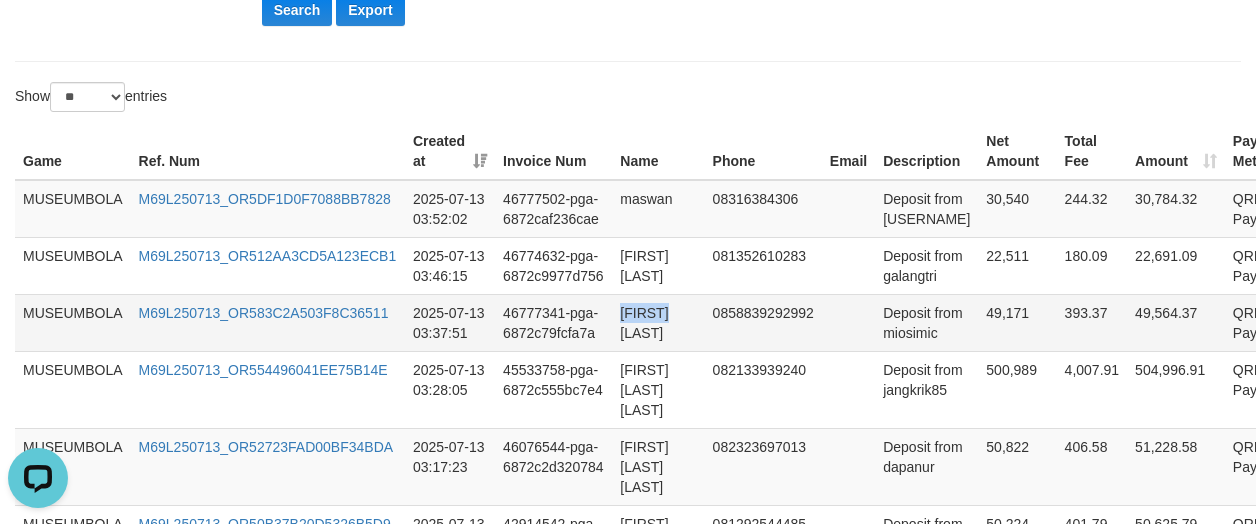 click on "[FIRST] [LAST]" at bounding box center [658, 322] 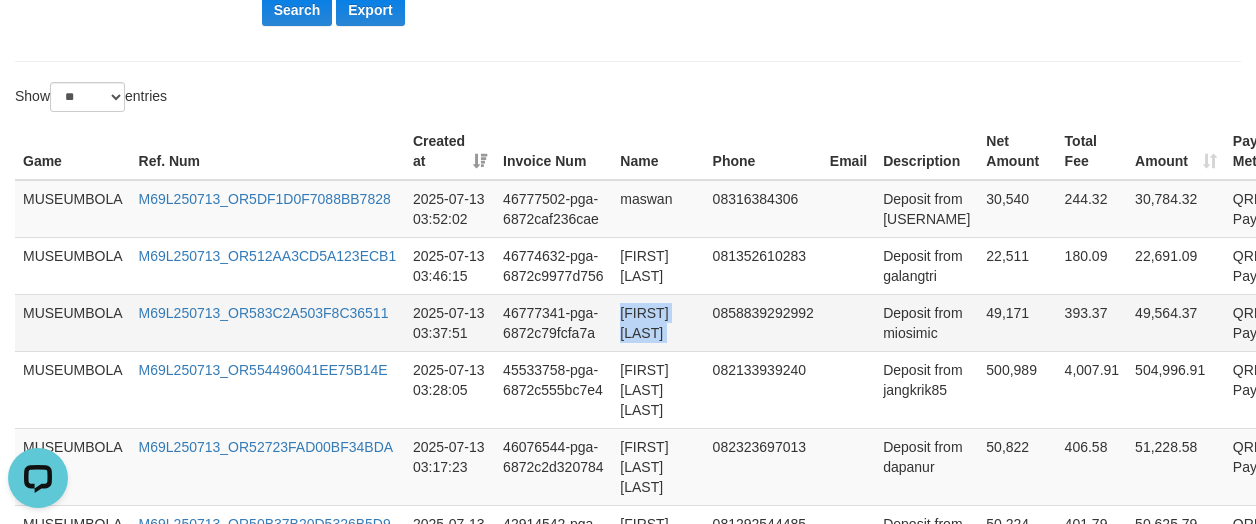 click on "[FIRST] [LAST]" at bounding box center (658, 322) 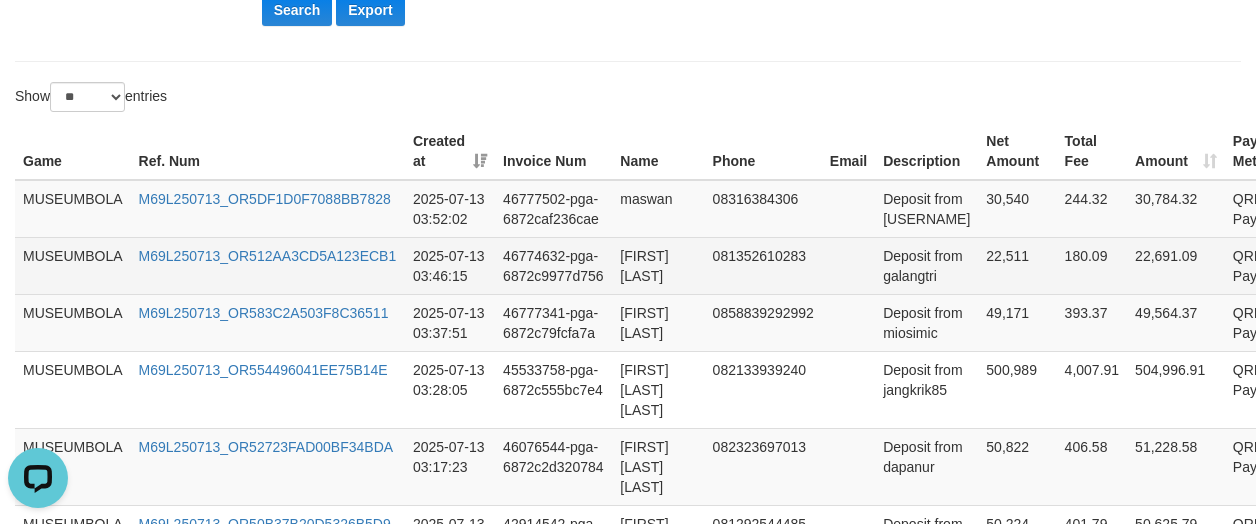 click on "[FIRST] [LAST]" at bounding box center [658, 265] 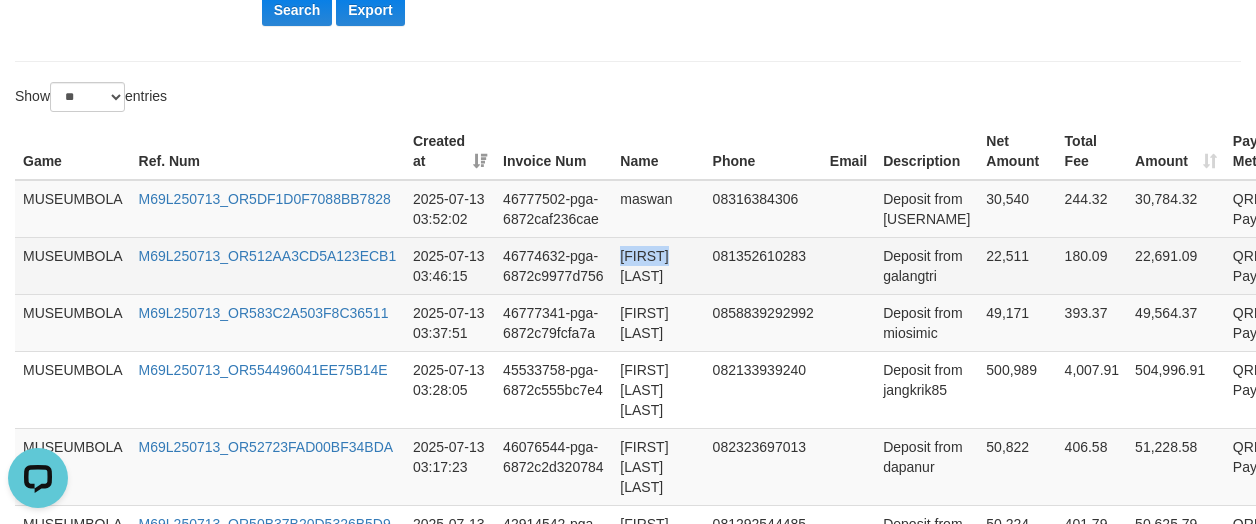 click on "[FIRST] [LAST]" at bounding box center [658, 265] 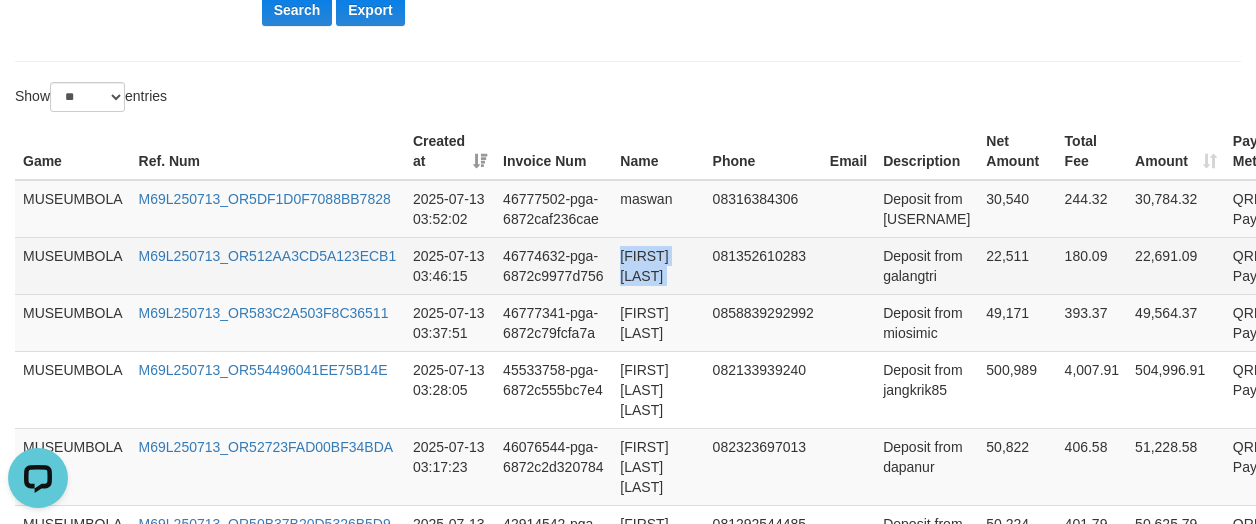 click on "[FIRST] [LAST]" at bounding box center (658, 265) 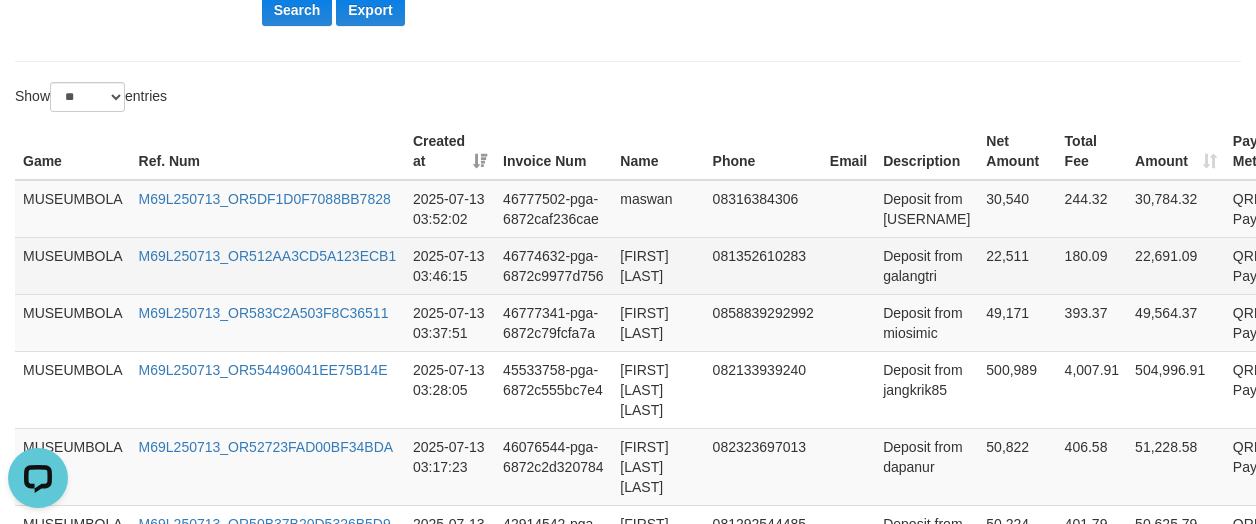 click on "Deposit from galangtri" at bounding box center [926, 265] 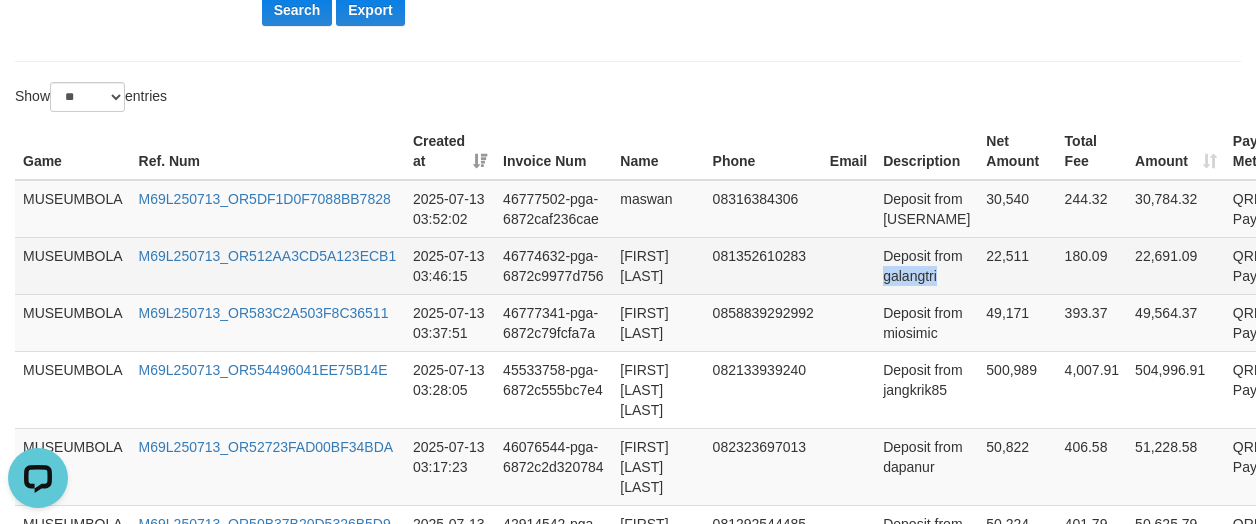 click on "Deposit from galangtri" at bounding box center (926, 265) 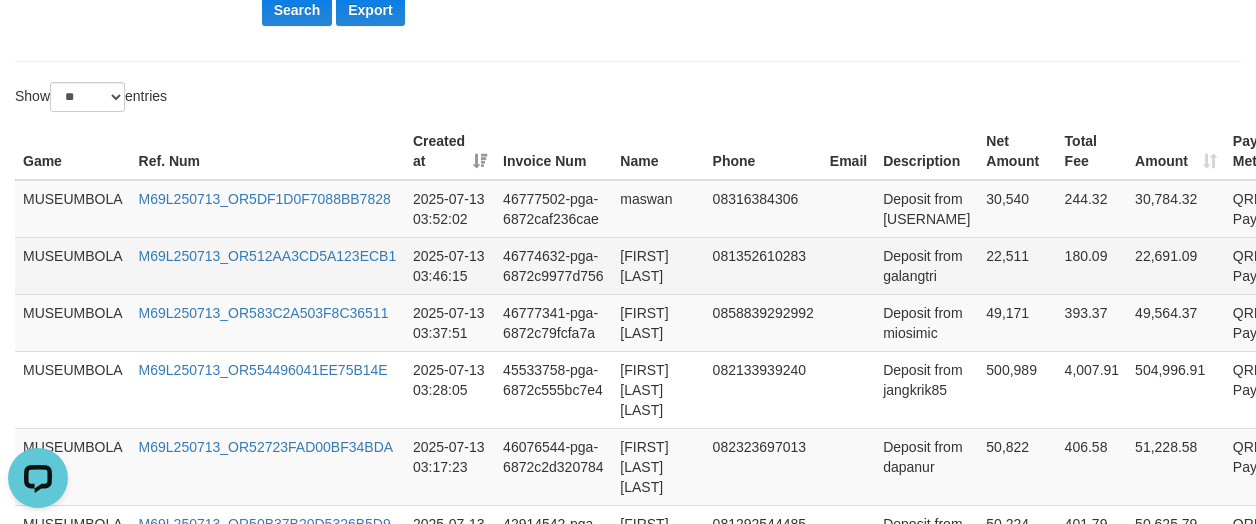 click on "22,511" at bounding box center [1017, 265] 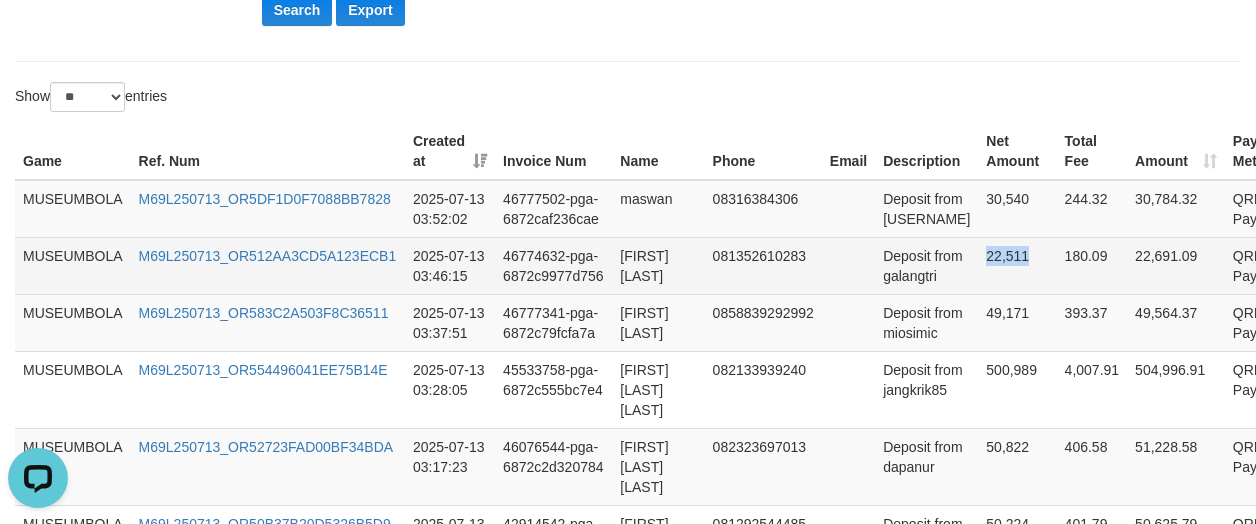 click on "22,511" at bounding box center (1017, 265) 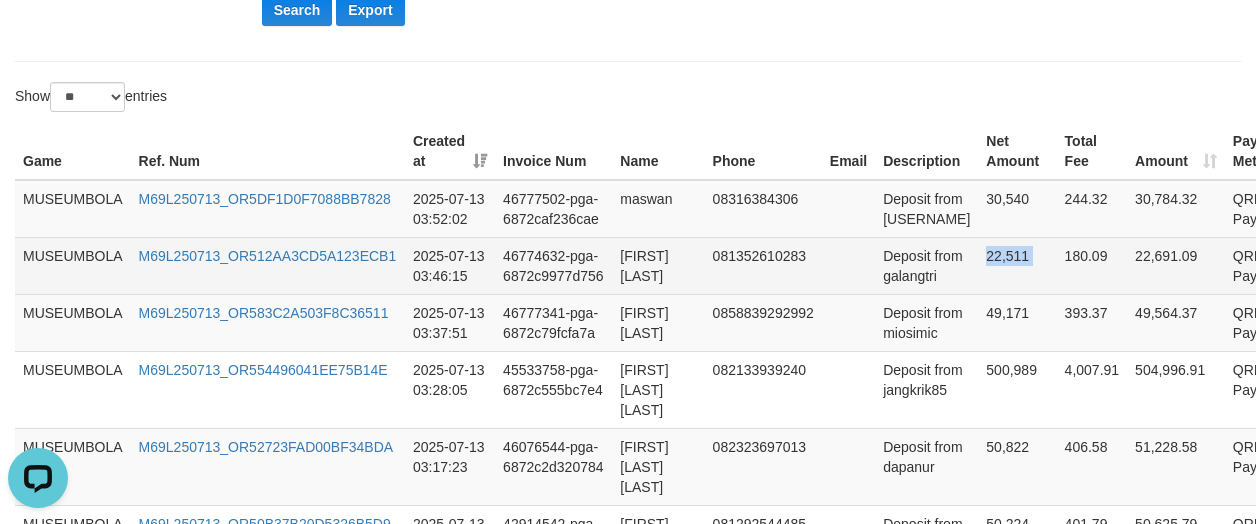 click on "22,511" at bounding box center [1017, 265] 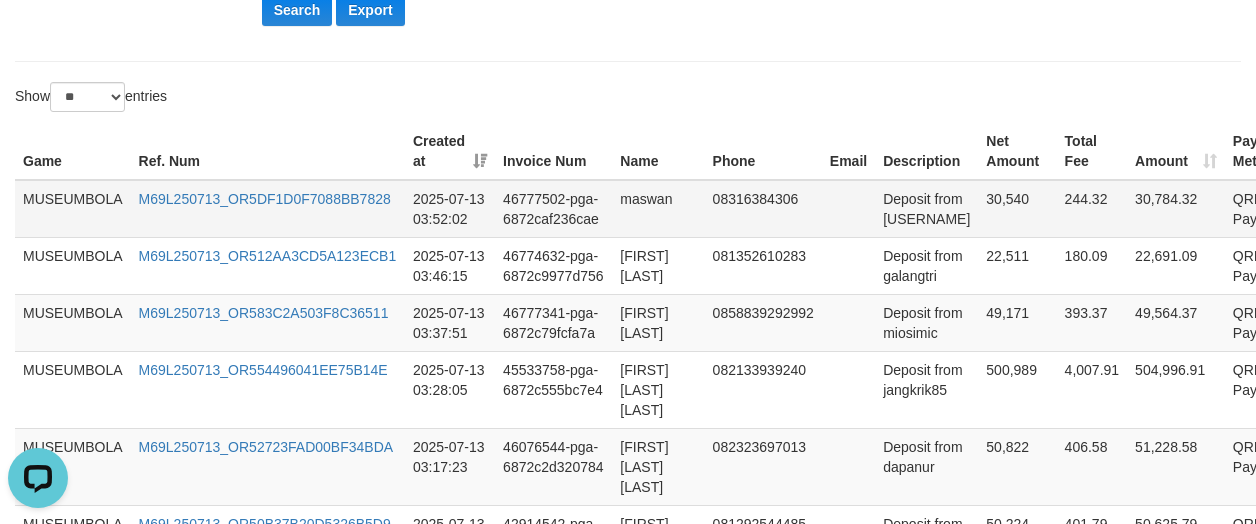 click on "30,540" at bounding box center (1017, 209) 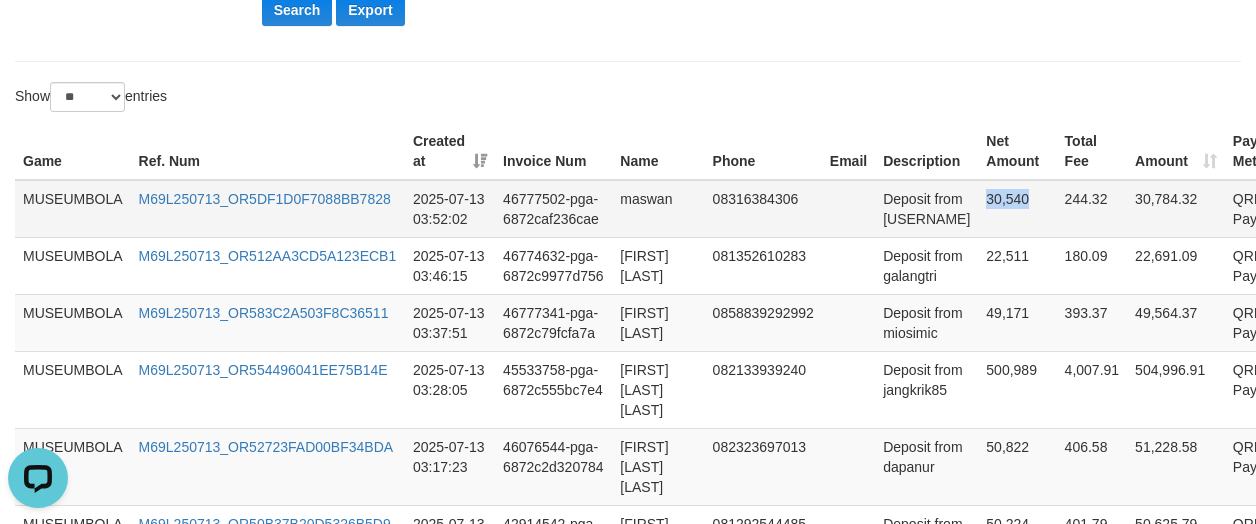 click on "30,540" at bounding box center [1017, 209] 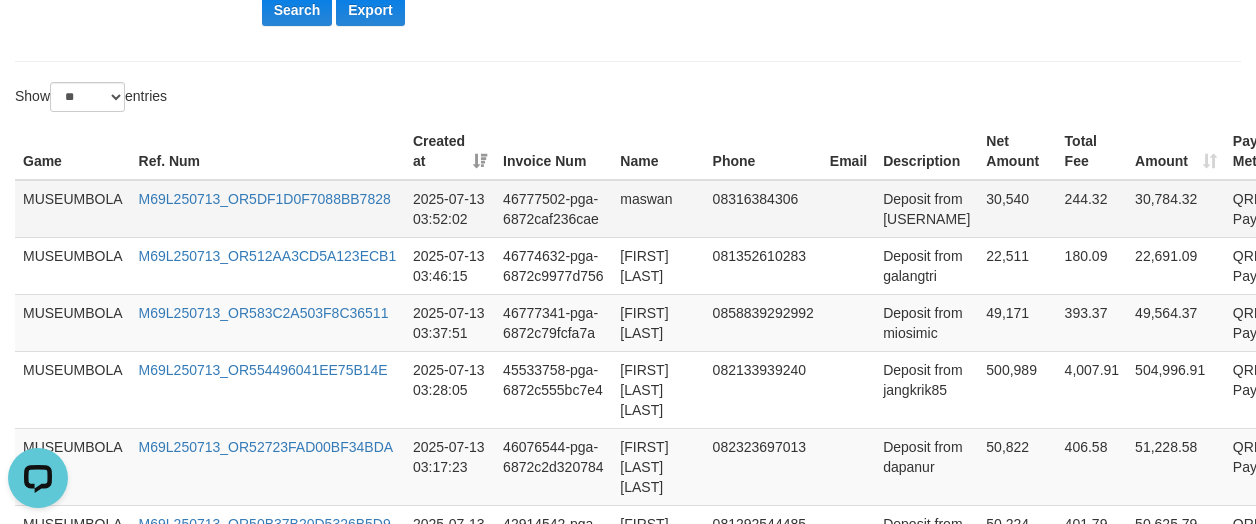 click on "Deposit from [USERNAME]" at bounding box center (926, 209) 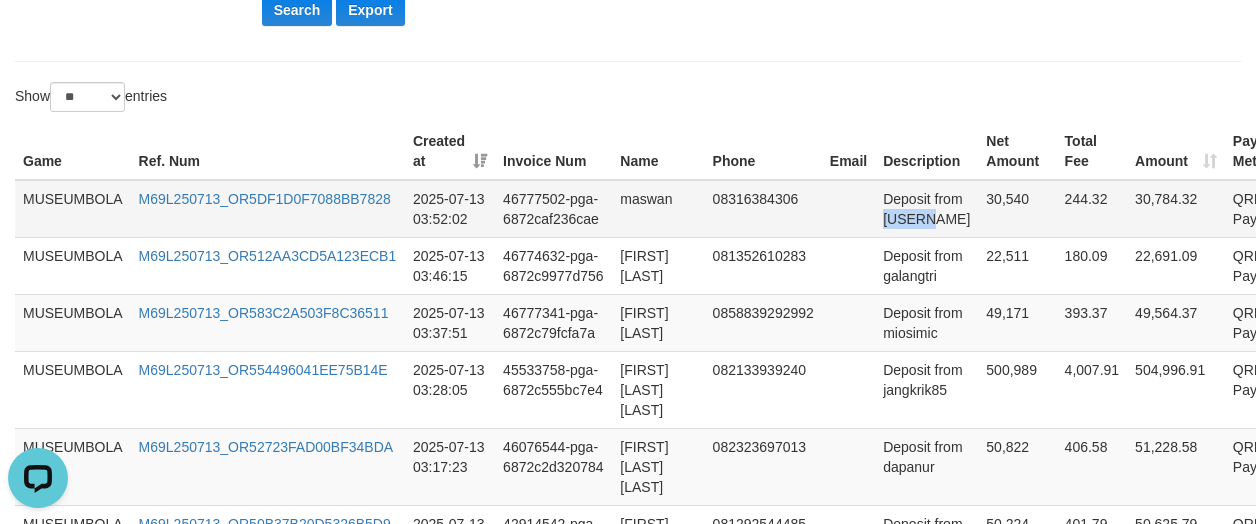 click on "Deposit from [USERNAME]" at bounding box center [926, 209] 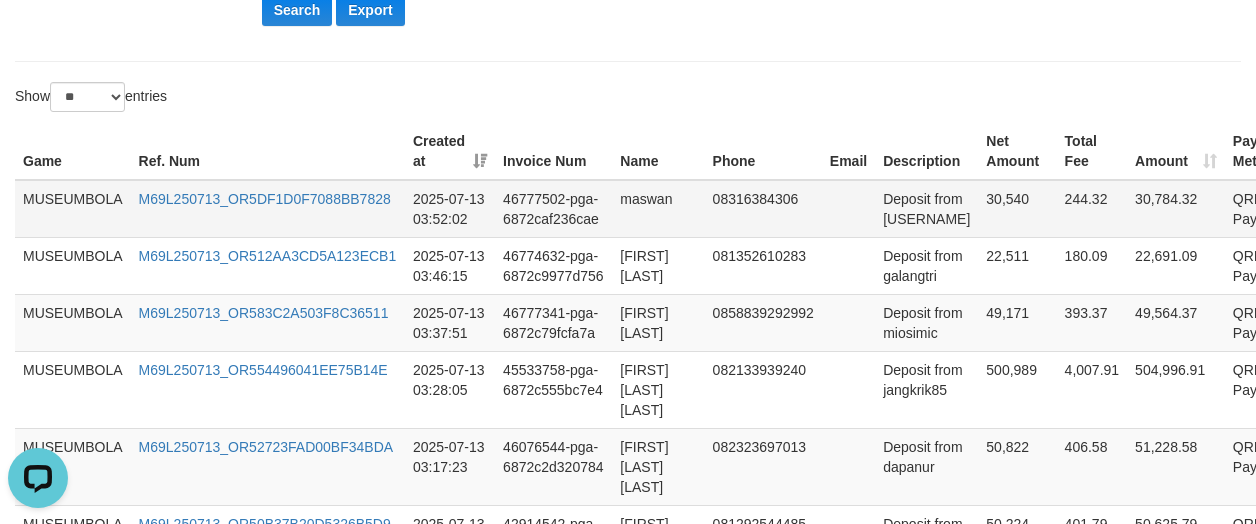 click on "maswan" at bounding box center [658, 209] 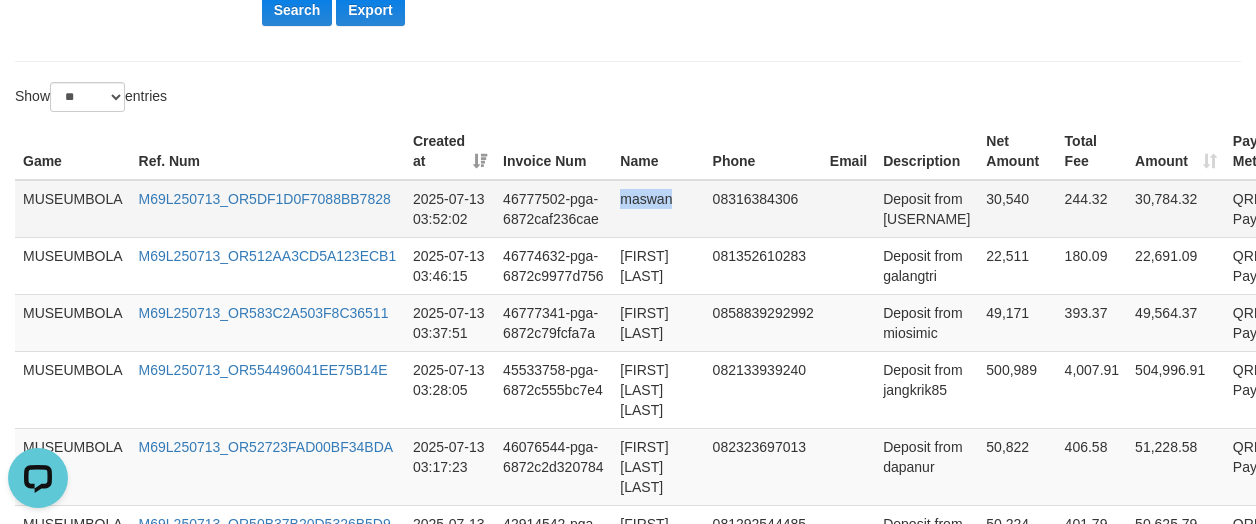 click on "maswan" at bounding box center [658, 209] 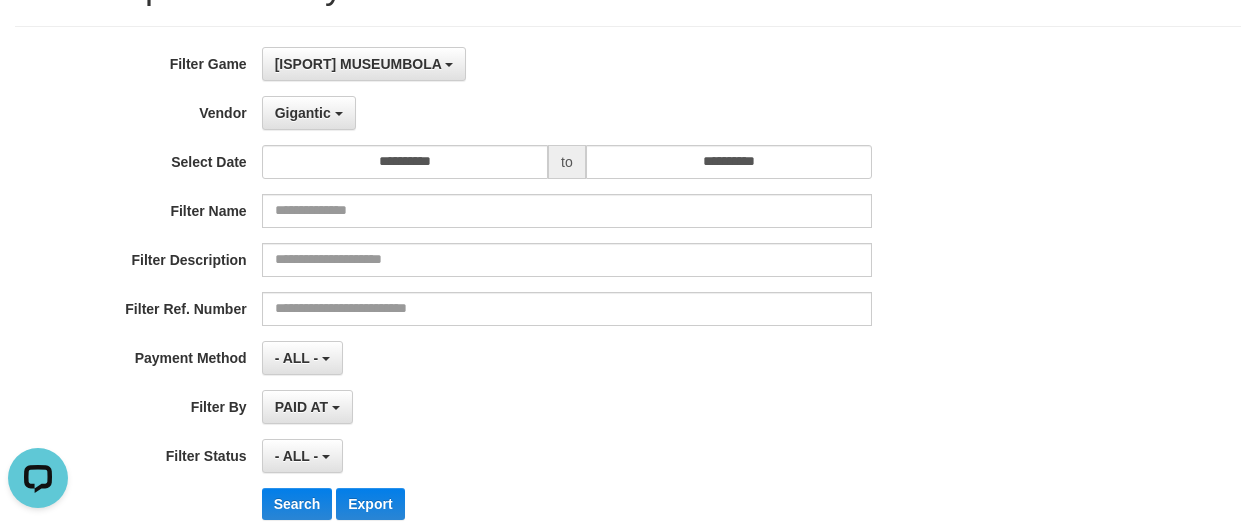 scroll, scrollTop: 100, scrollLeft: 0, axis: vertical 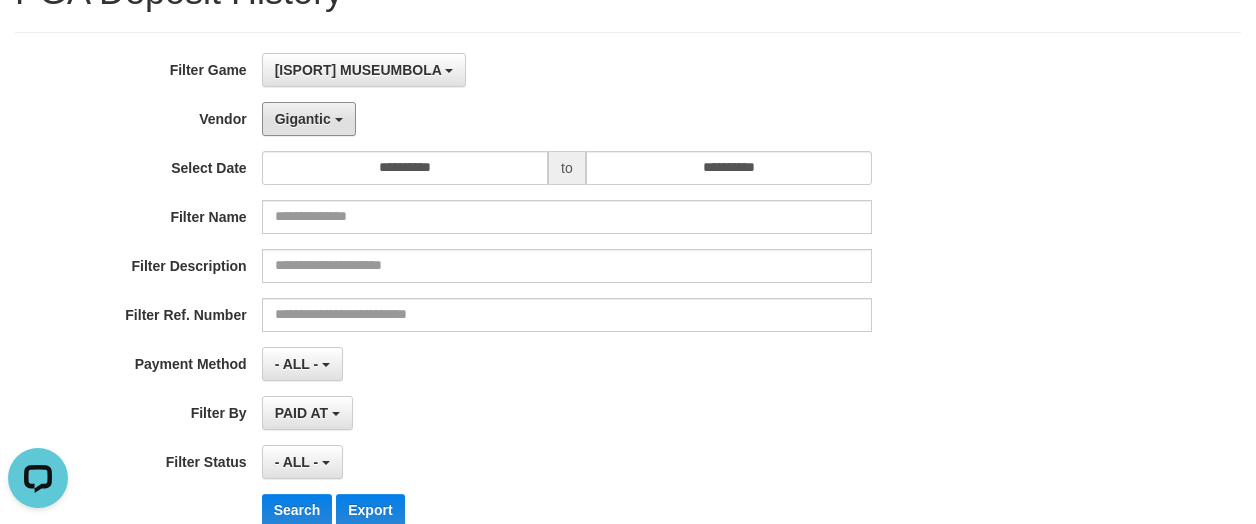 drag, startPoint x: 309, startPoint y: 124, endPoint x: 353, endPoint y: 173, distance: 65.8559 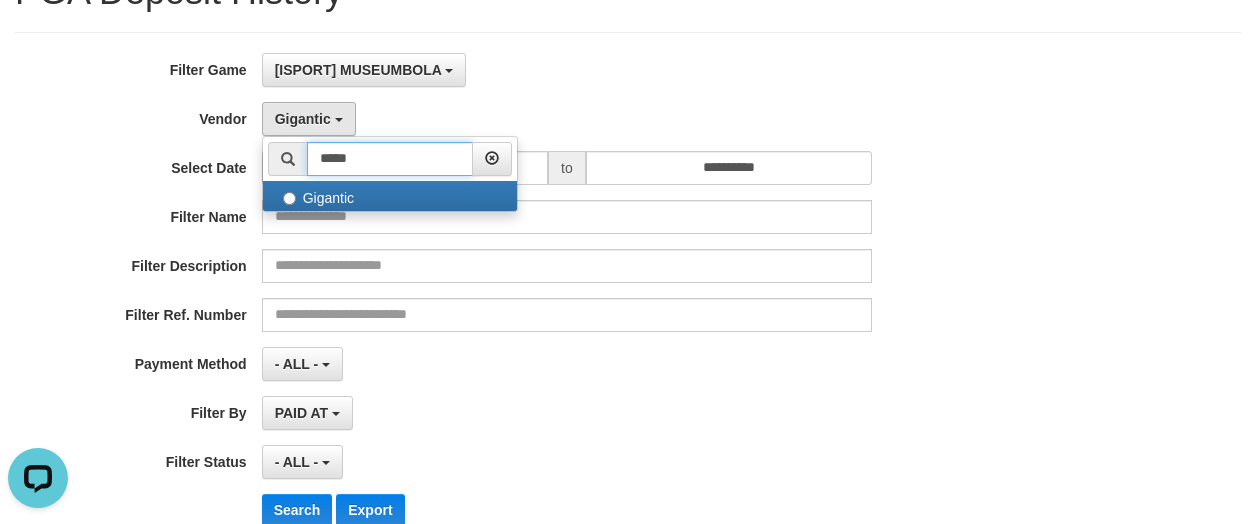 click on "*****" at bounding box center [390, 159] 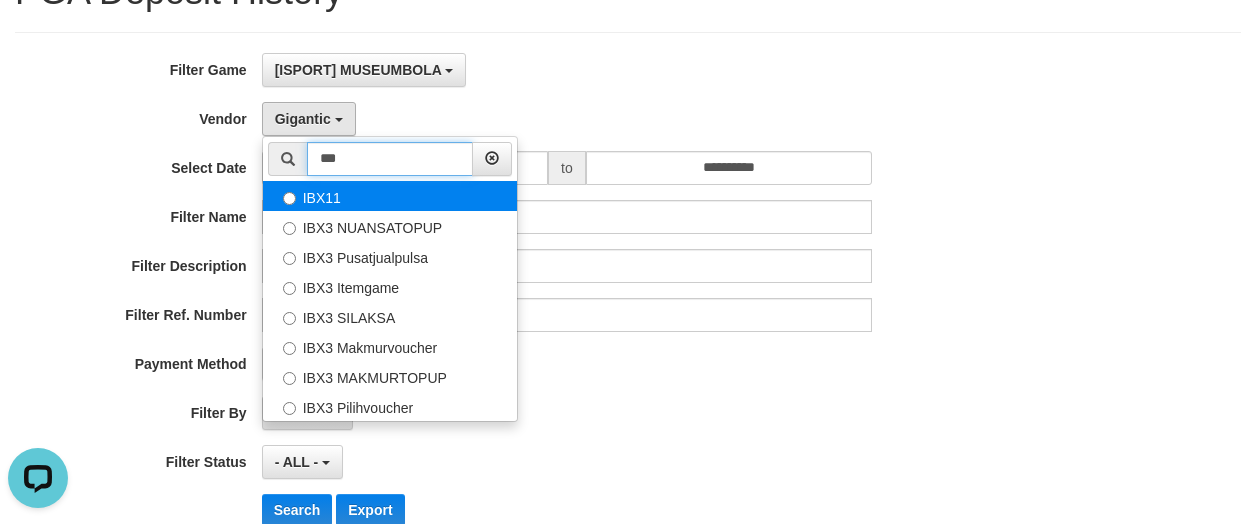 type on "***" 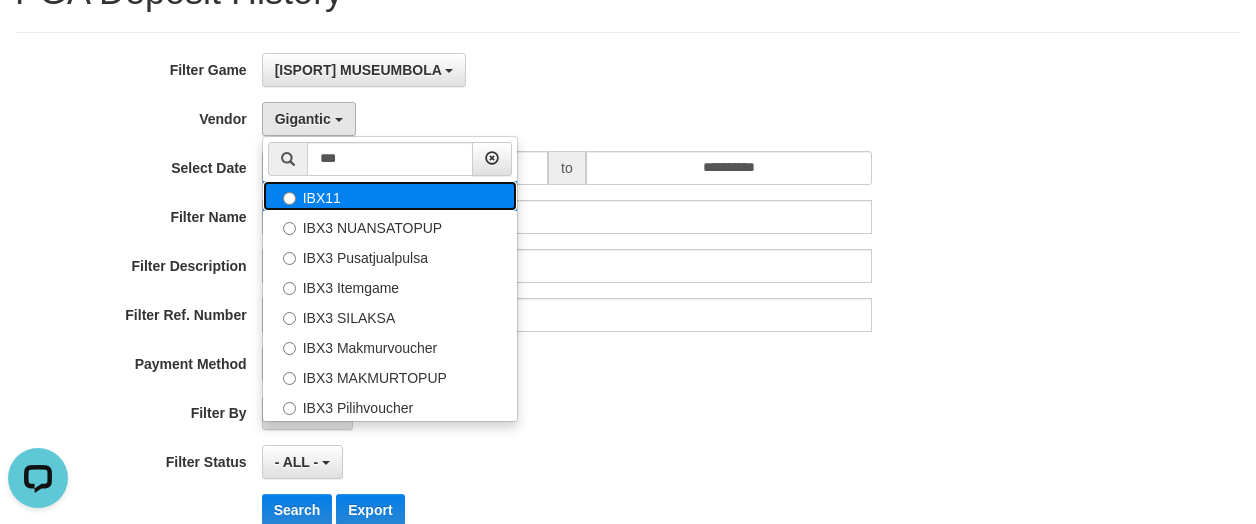 click on "IBX11" at bounding box center [390, 196] 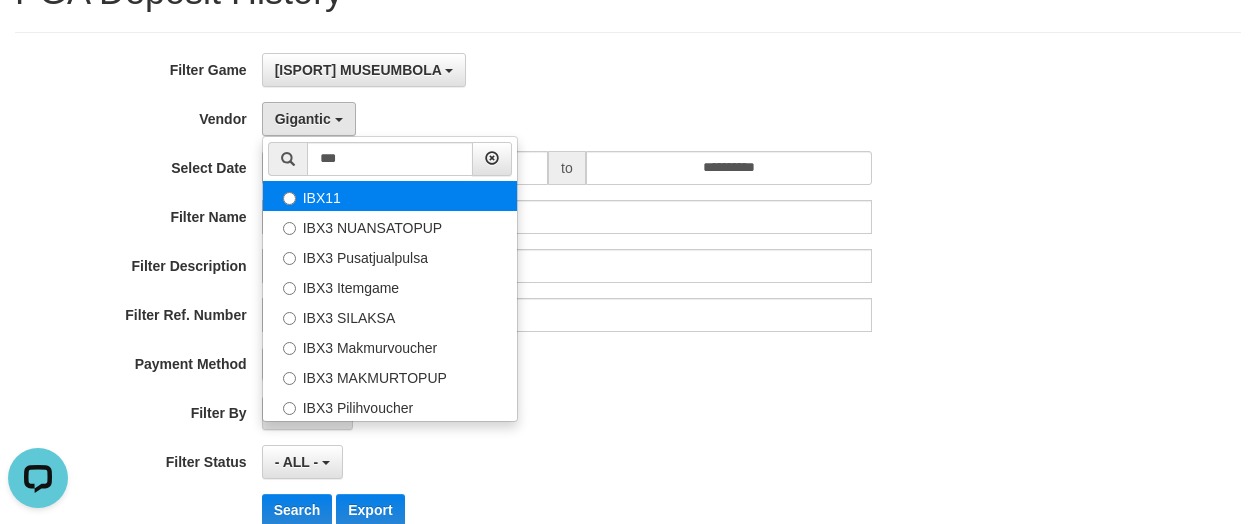 select on "**********" 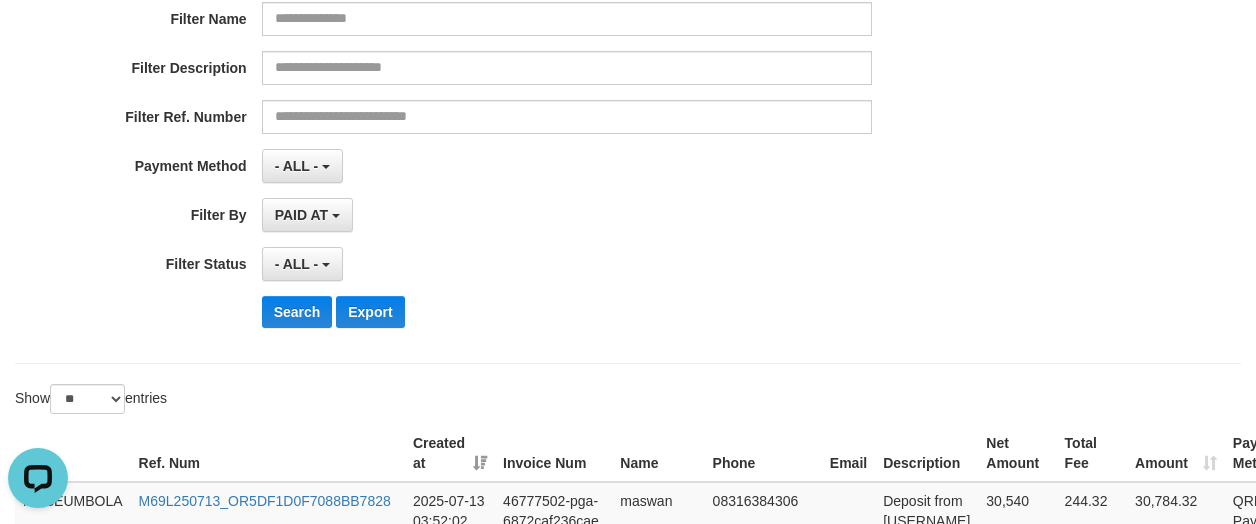 scroll, scrollTop: 300, scrollLeft: 0, axis: vertical 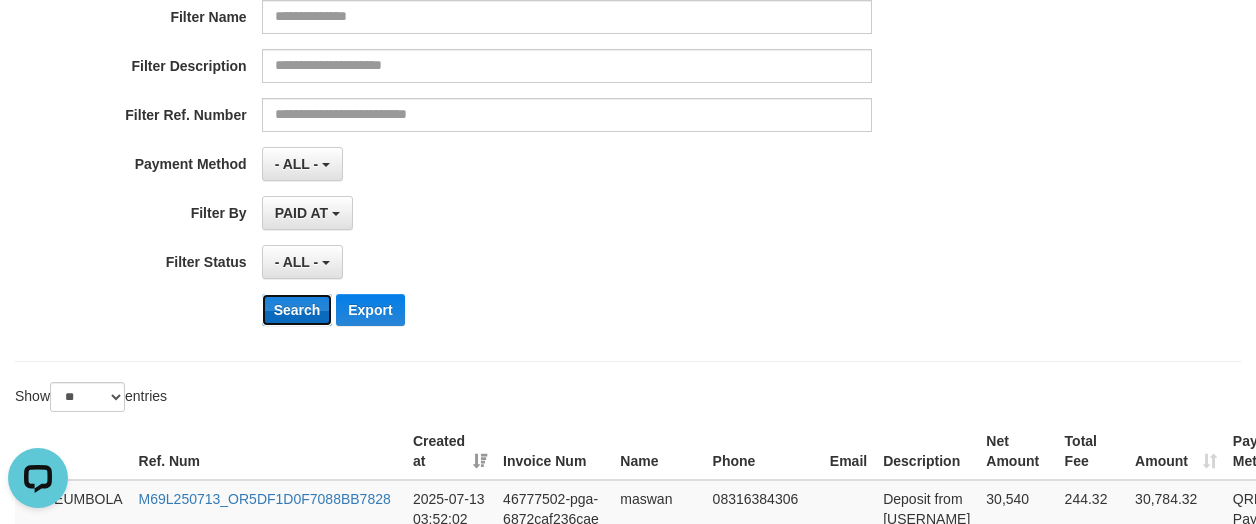 click on "Search" at bounding box center (297, 310) 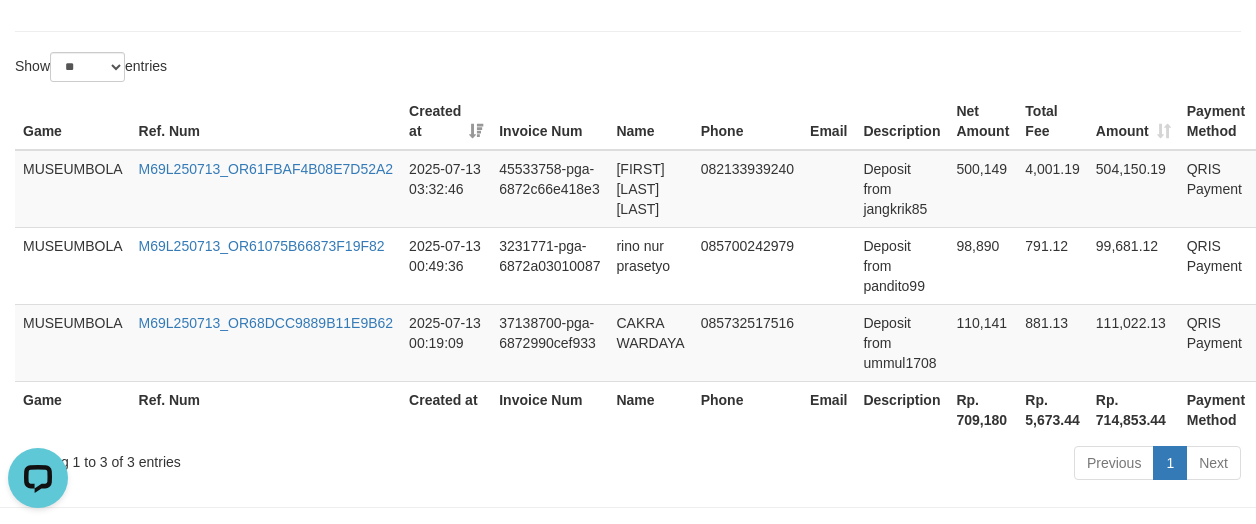 scroll, scrollTop: 504, scrollLeft: 0, axis: vertical 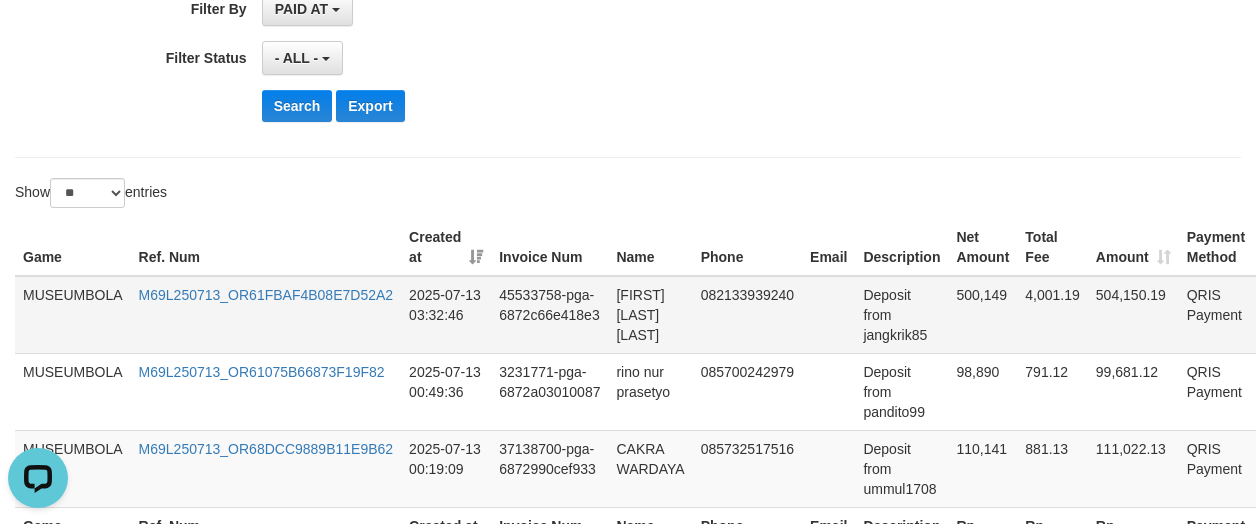 click on "500,149" at bounding box center (982, 315) 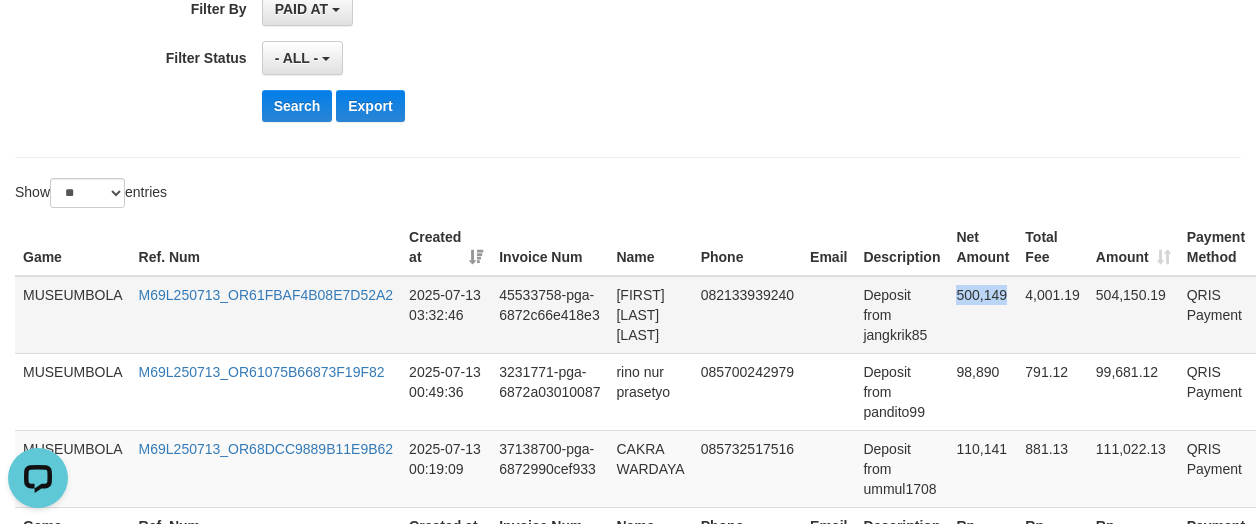 click on "500,149" at bounding box center (982, 315) 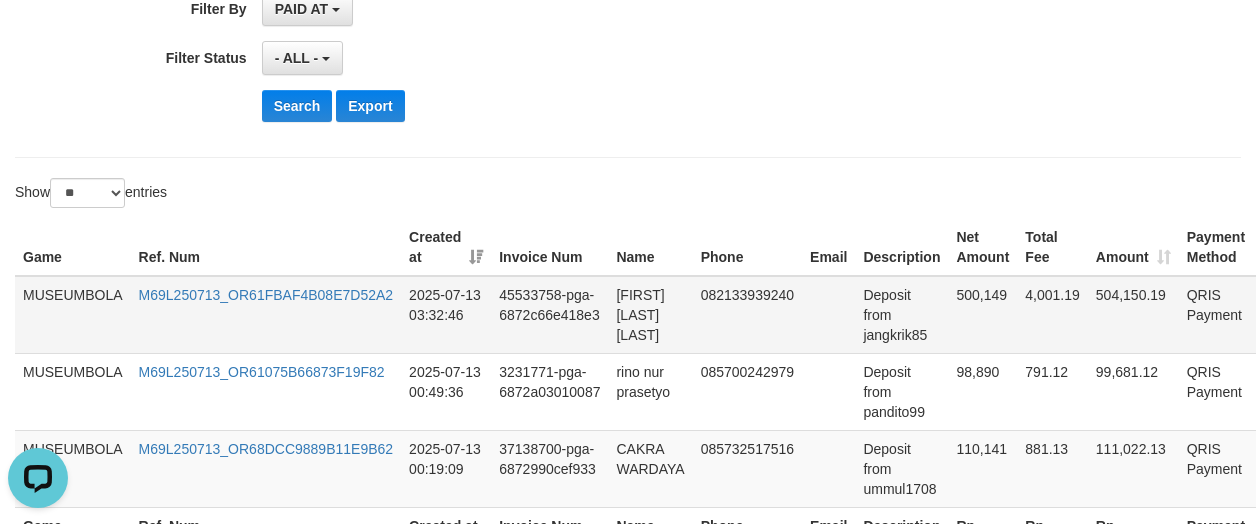 click on "Deposit from jangkrik85" at bounding box center (901, 315) 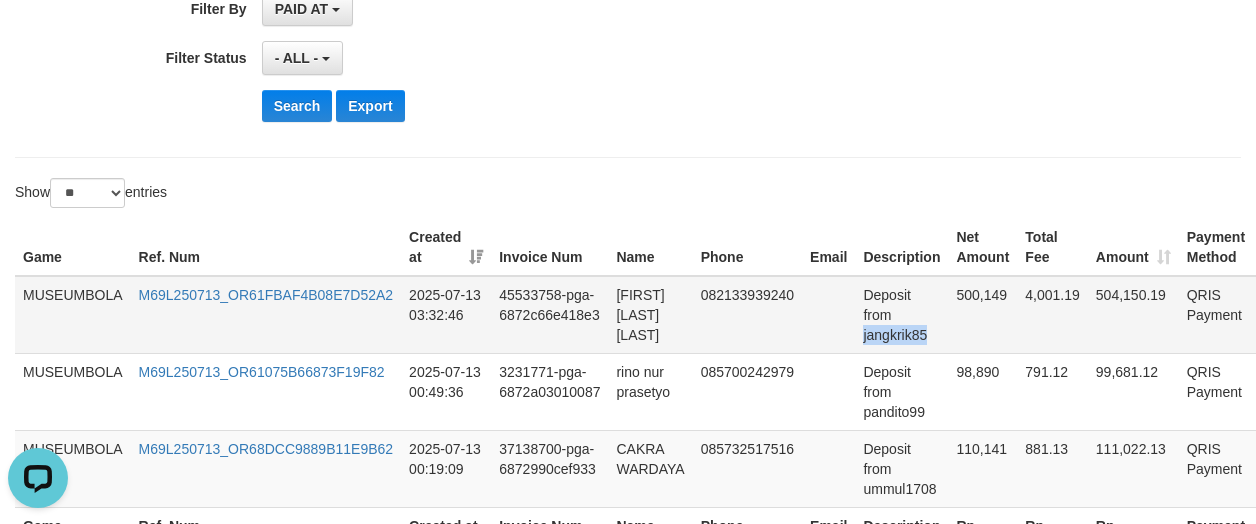 click on "Deposit from jangkrik85" at bounding box center [901, 315] 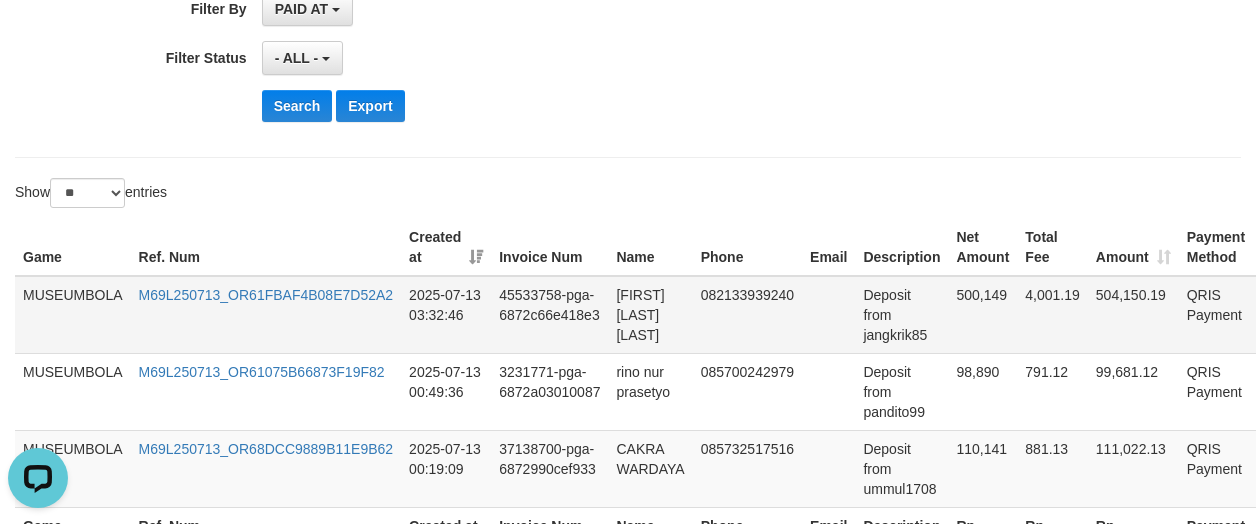 click on "[FIRST] [LAST] [LAST]" at bounding box center (650, 315) 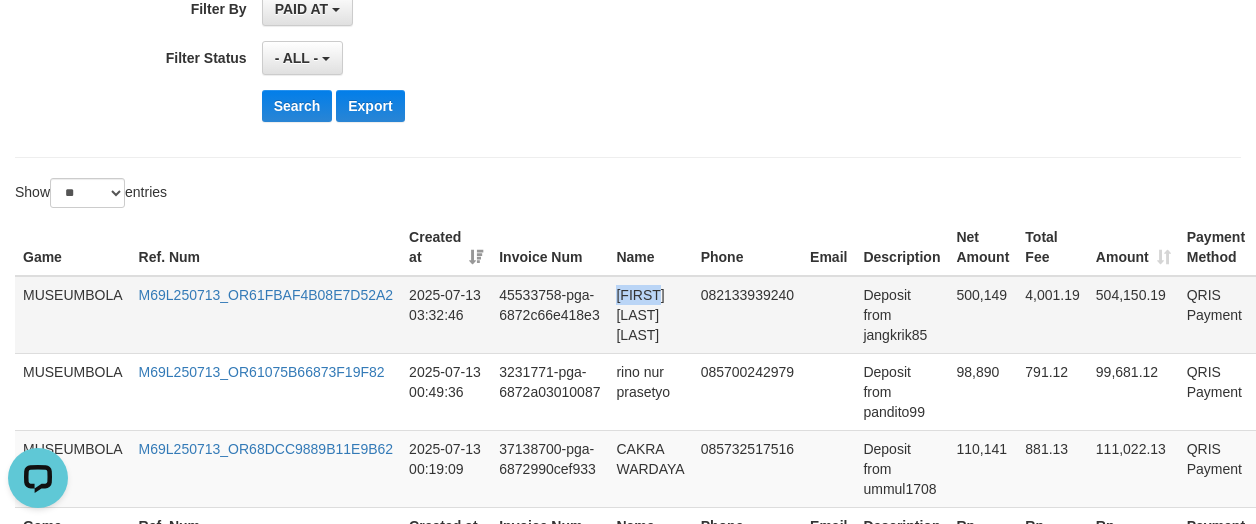 click on "[FIRST] [LAST] [LAST]" at bounding box center [650, 315] 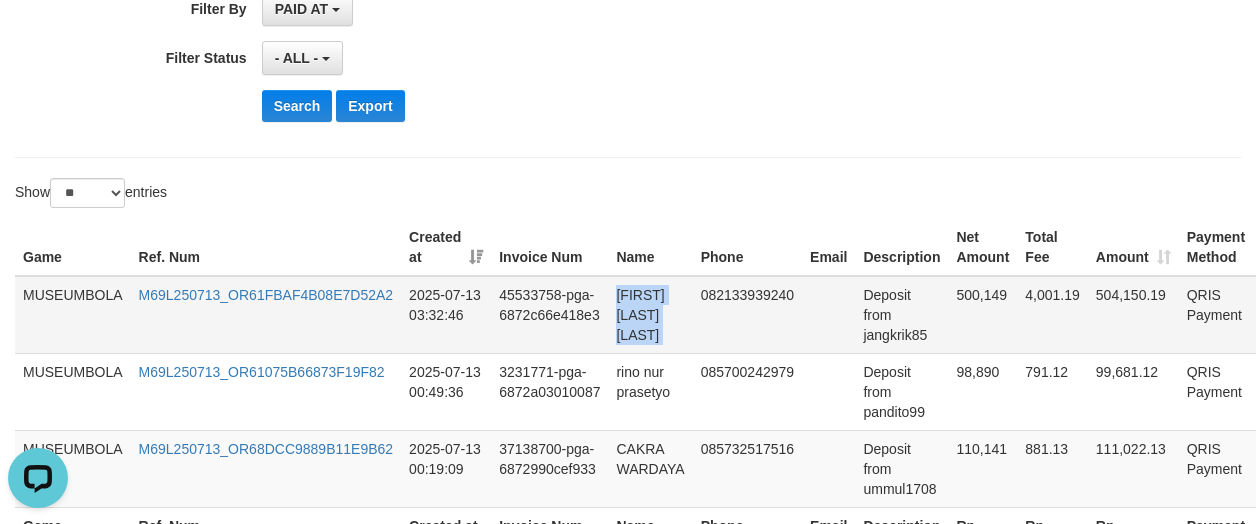 click on "[FIRST] [LAST] [LAST]" at bounding box center [650, 315] 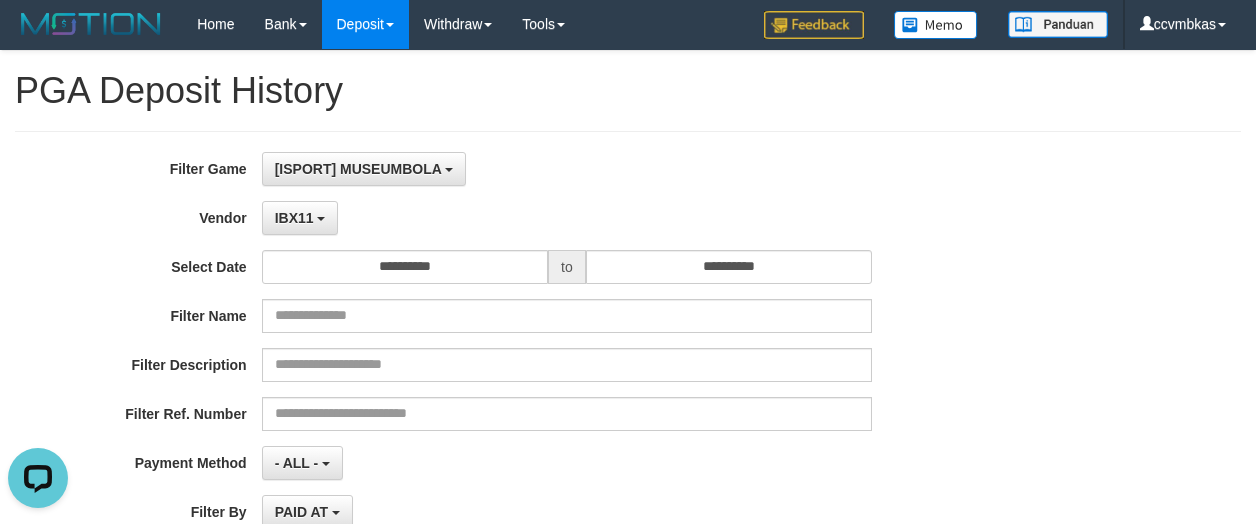 scroll, scrollTop: 0, scrollLeft: 0, axis: both 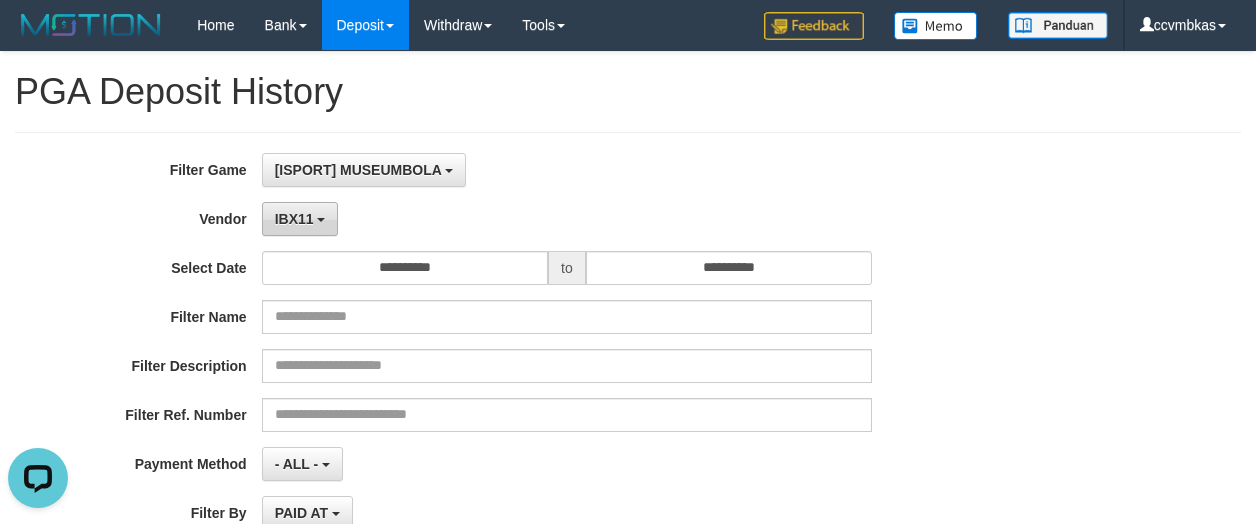 click on "IBX11" at bounding box center (300, 219) 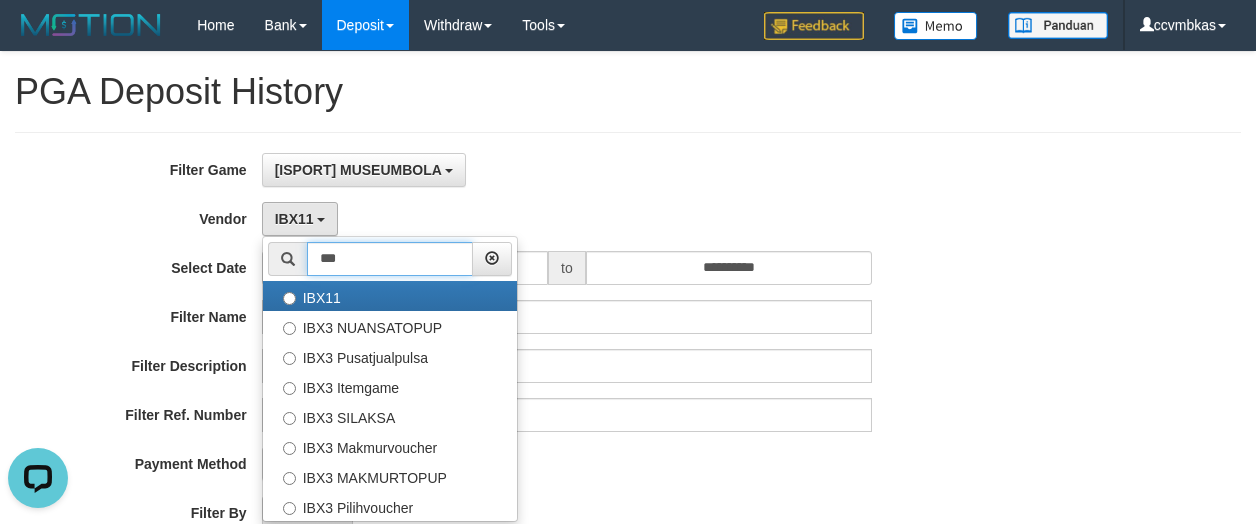 click on "***" at bounding box center [390, 259] 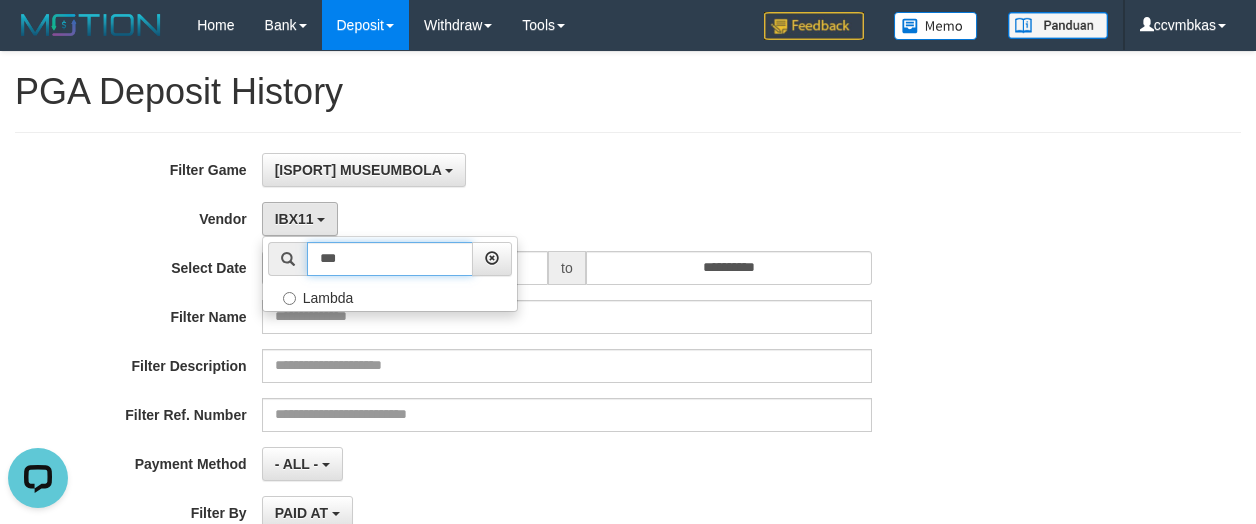type on "***" 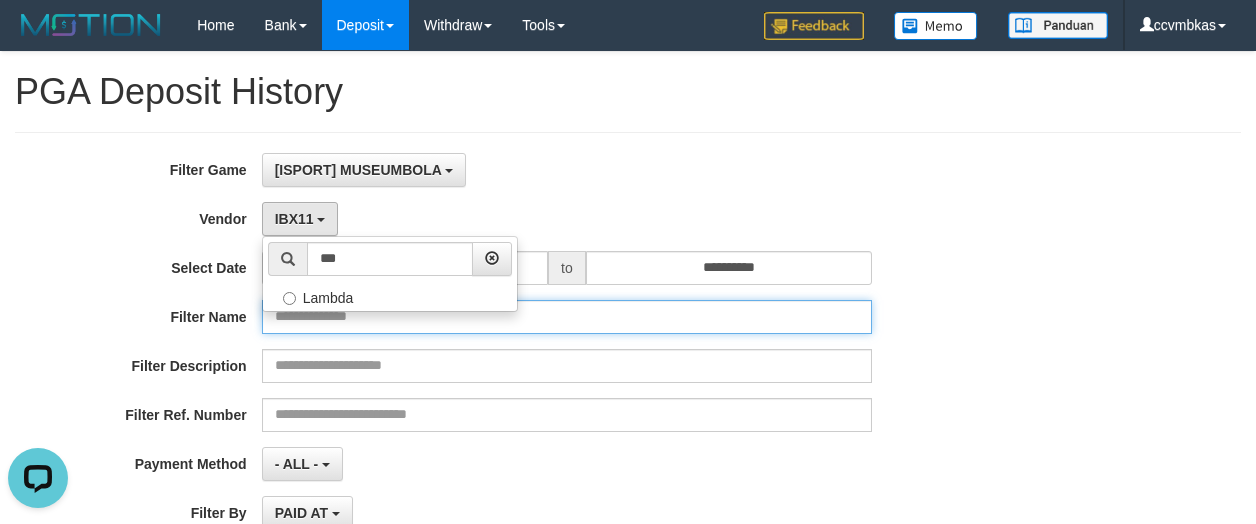 click at bounding box center (567, 317) 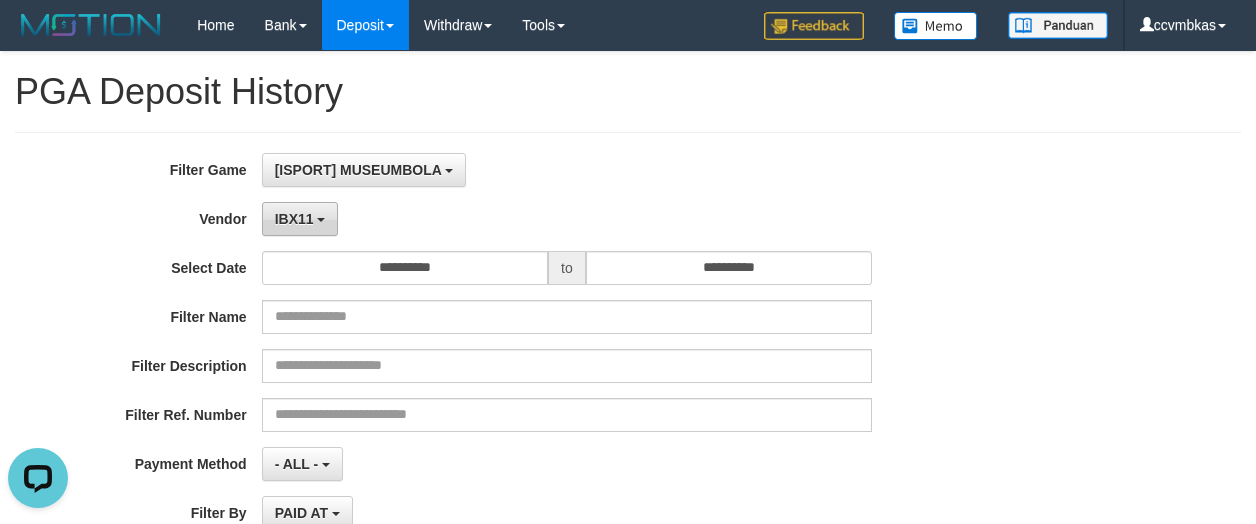 click on "IBX11" at bounding box center [300, 219] 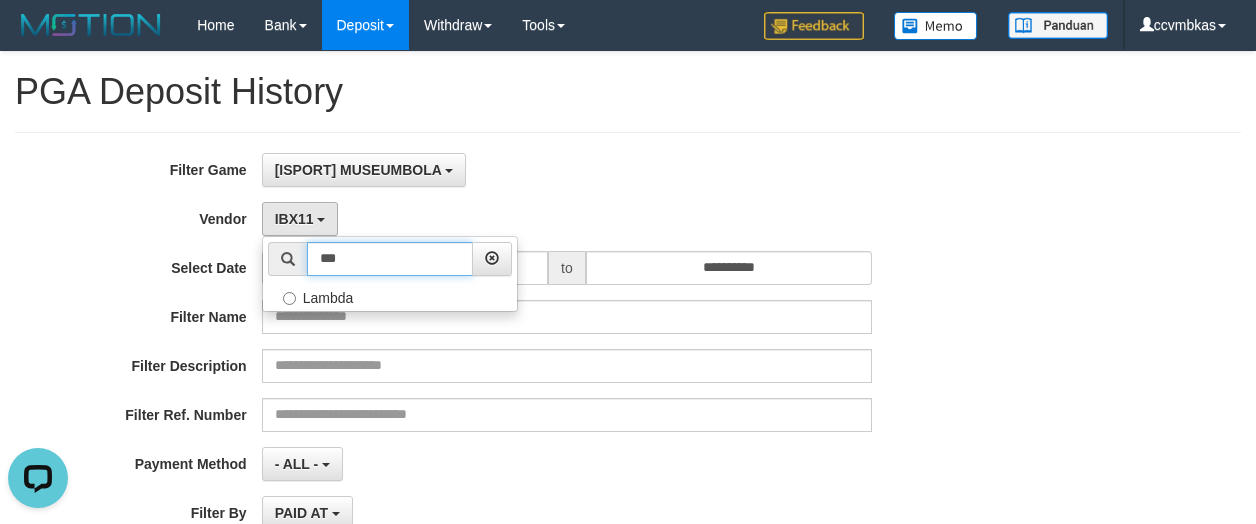 click on "***" at bounding box center (390, 259) 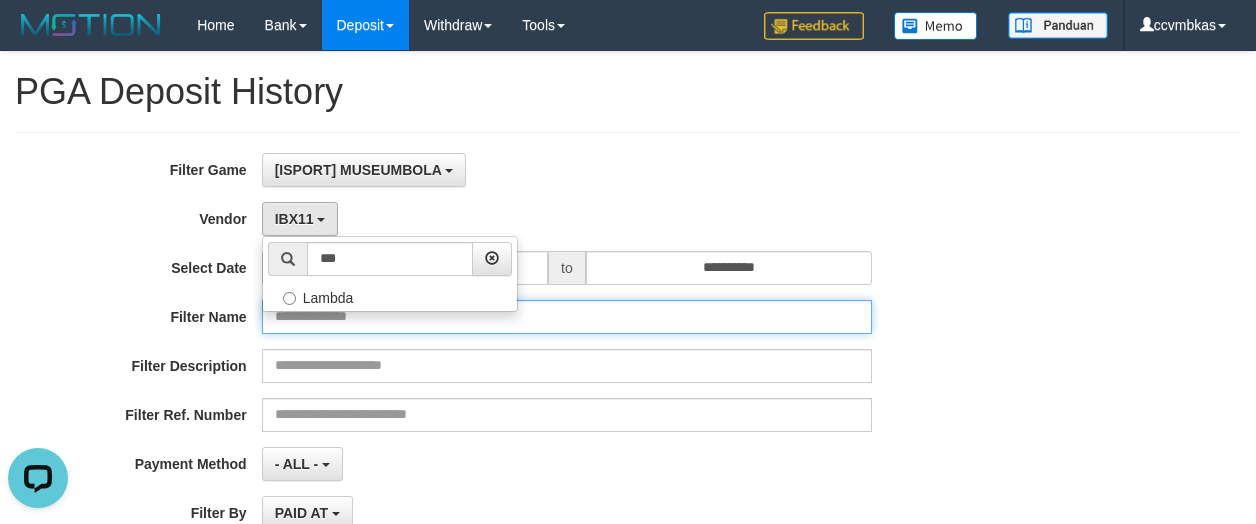 click at bounding box center [567, 317] 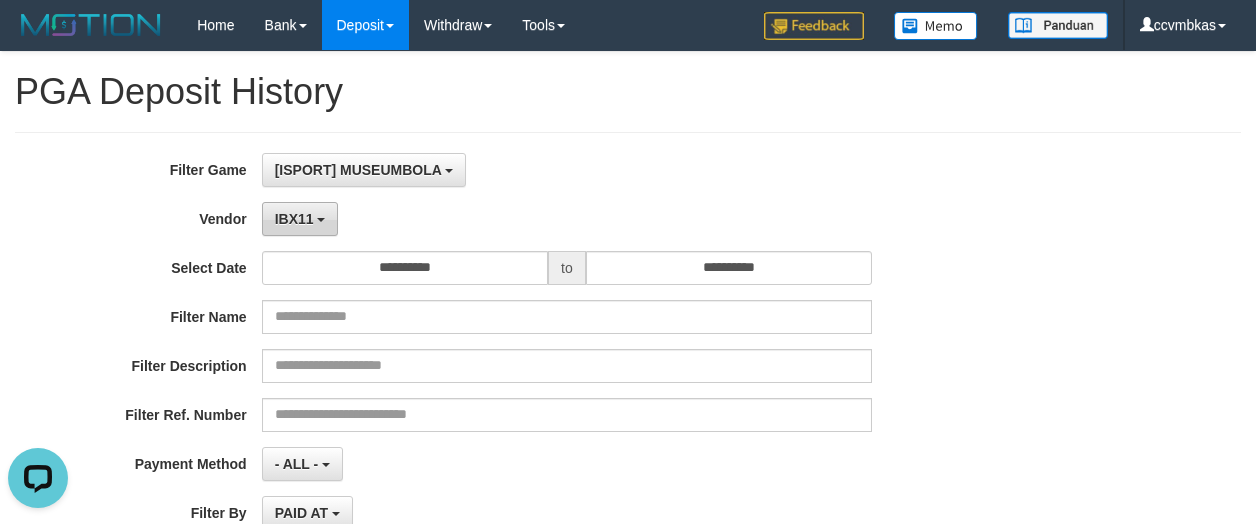 click on "IBX11" at bounding box center [300, 219] 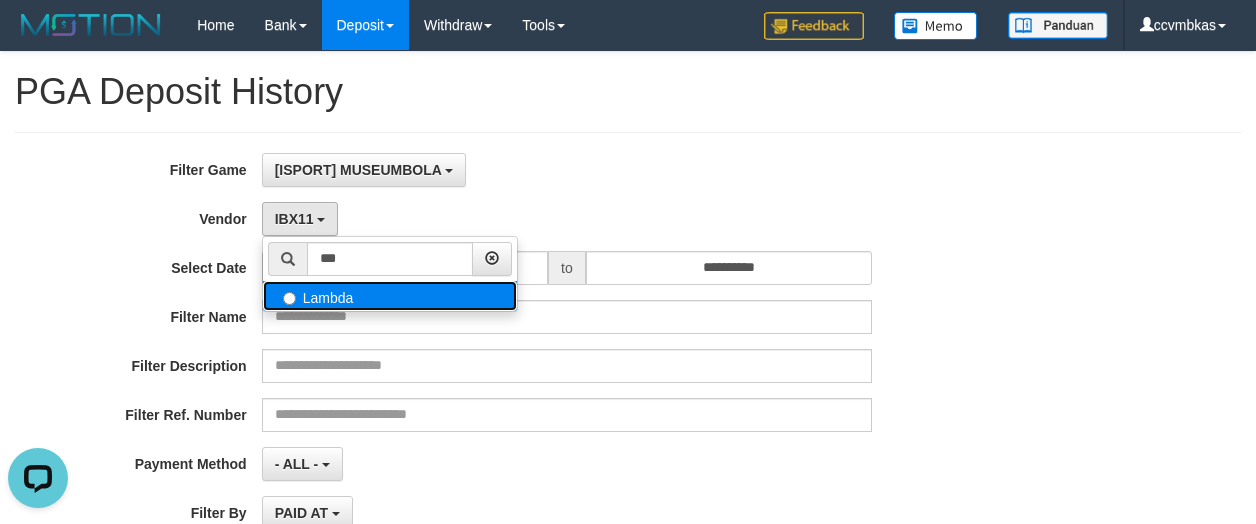 click on "Lambda" at bounding box center (390, 296) 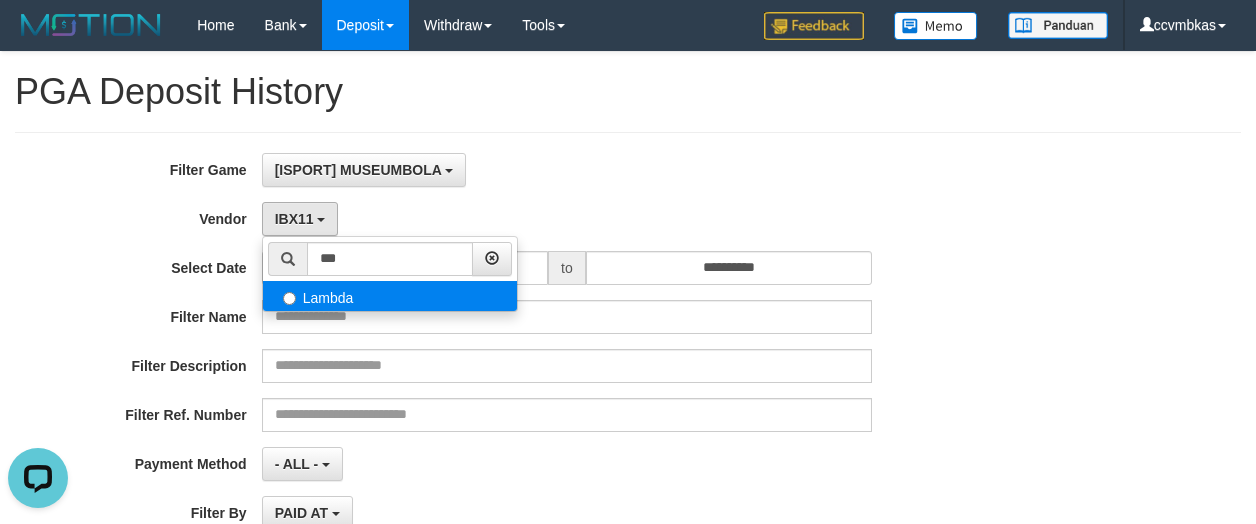 select on "**********" 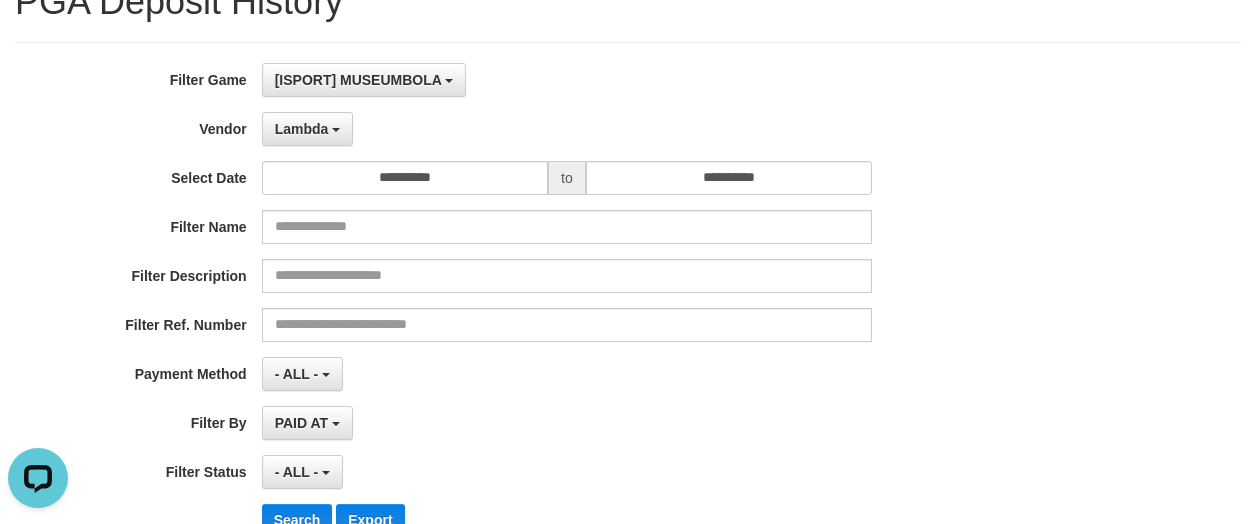 scroll, scrollTop: 200, scrollLeft: 0, axis: vertical 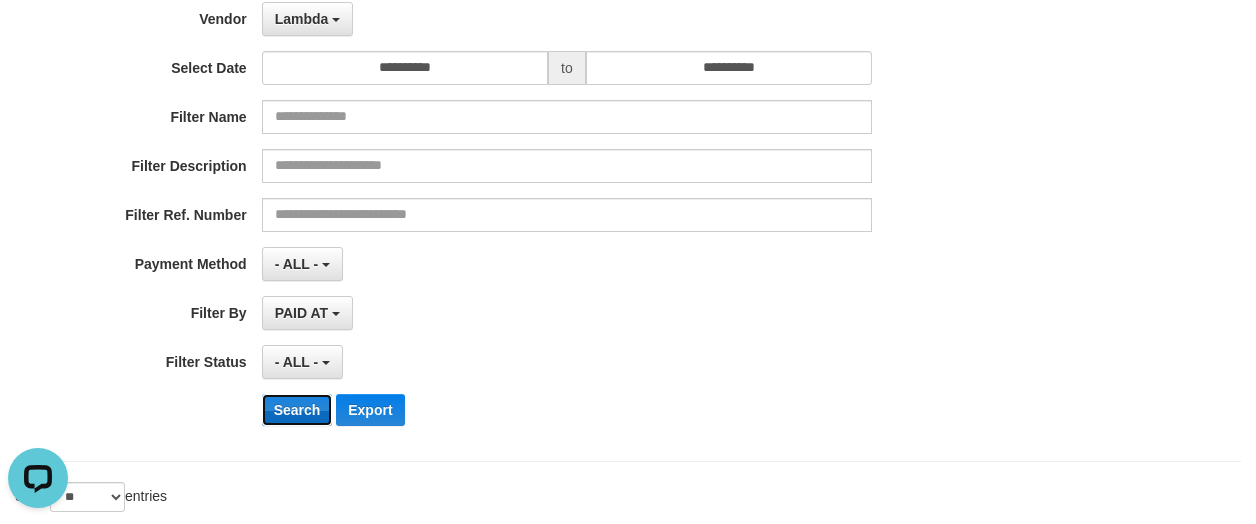 click on "Search" at bounding box center [297, 410] 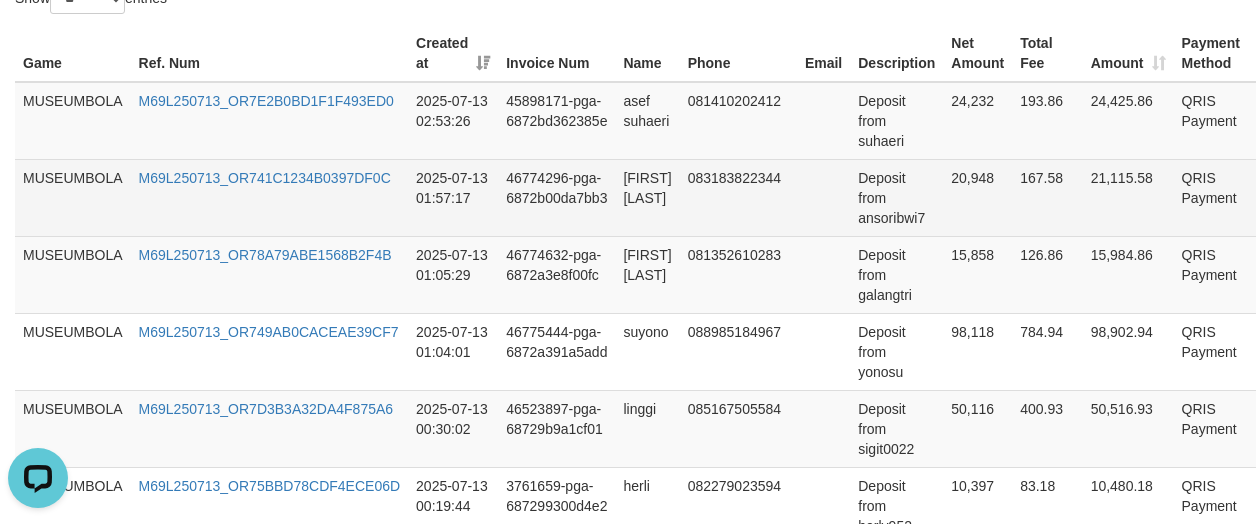 scroll, scrollTop: 600, scrollLeft: 0, axis: vertical 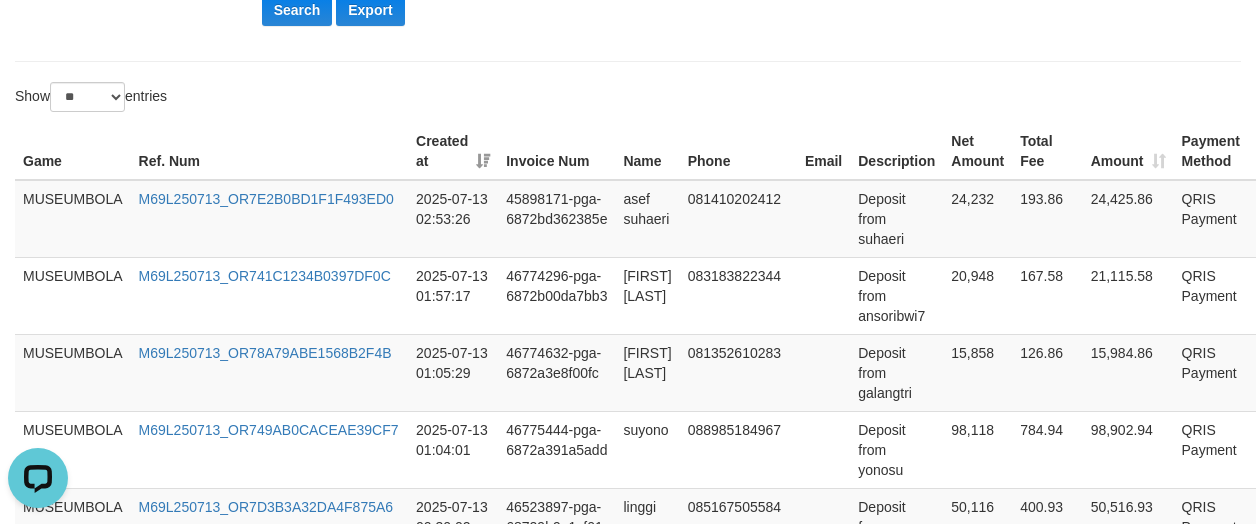 click on "**********" at bounding box center (628, 167) 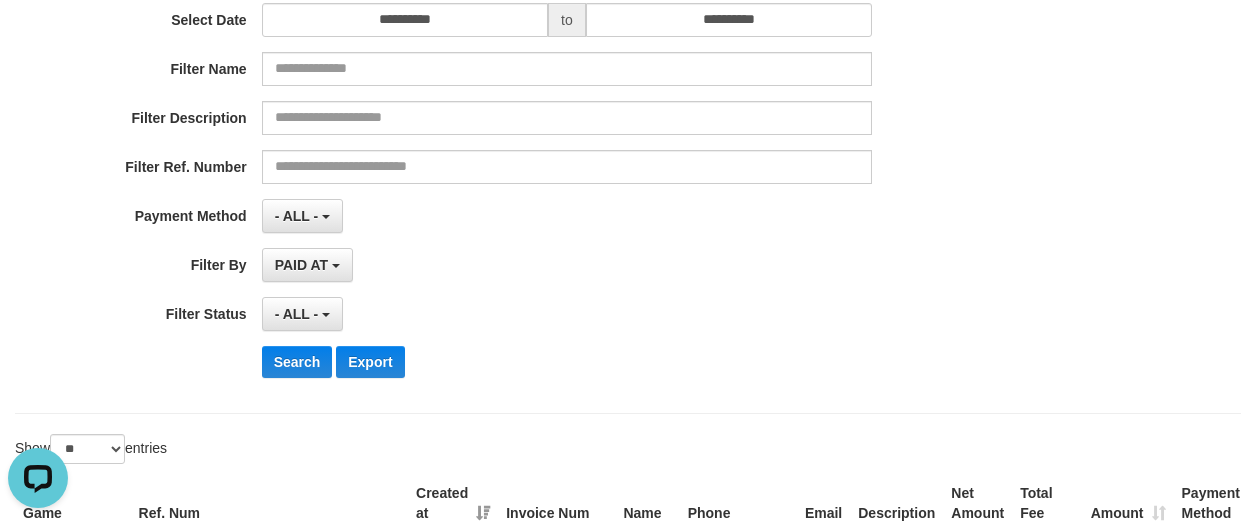 scroll, scrollTop: 0, scrollLeft: 0, axis: both 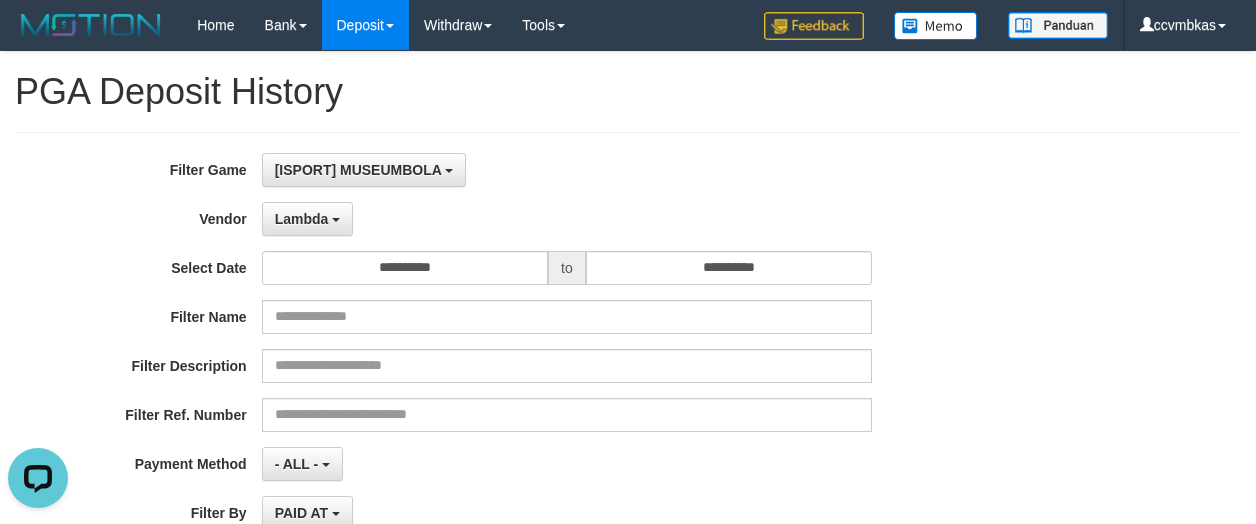 click on "**********" at bounding box center [628, 767] 